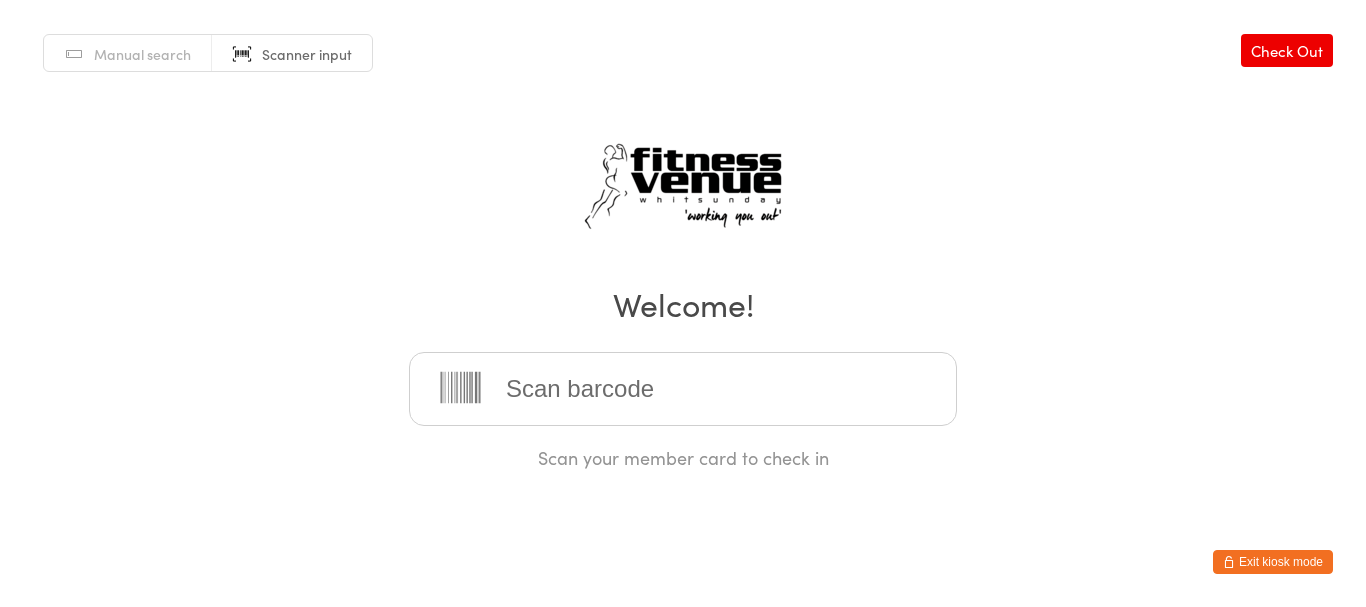 scroll, scrollTop: 0, scrollLeft: 0, axis: both 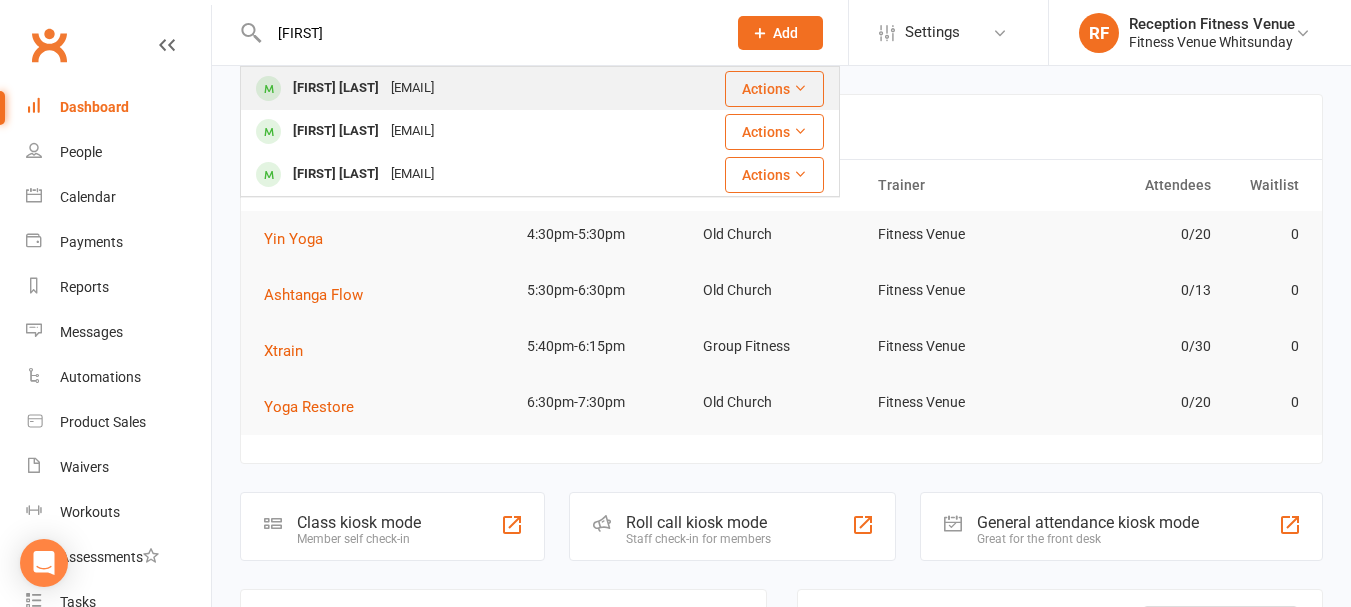 type on "juna" 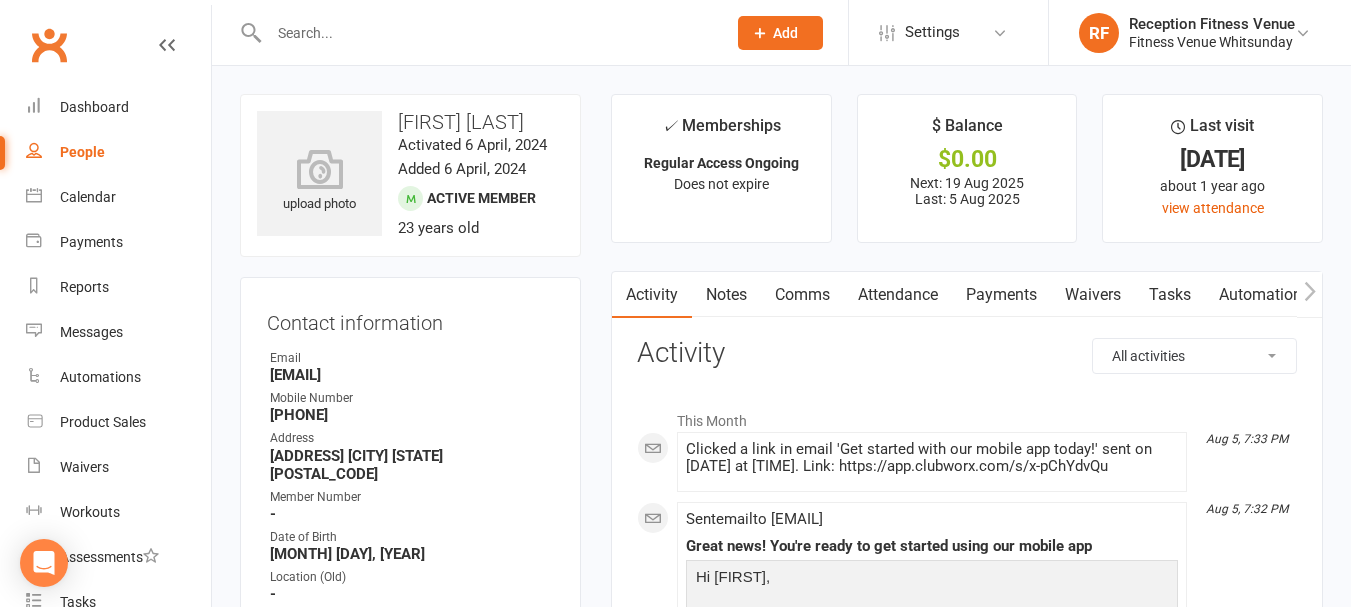 click at bounding box center [487, 33] 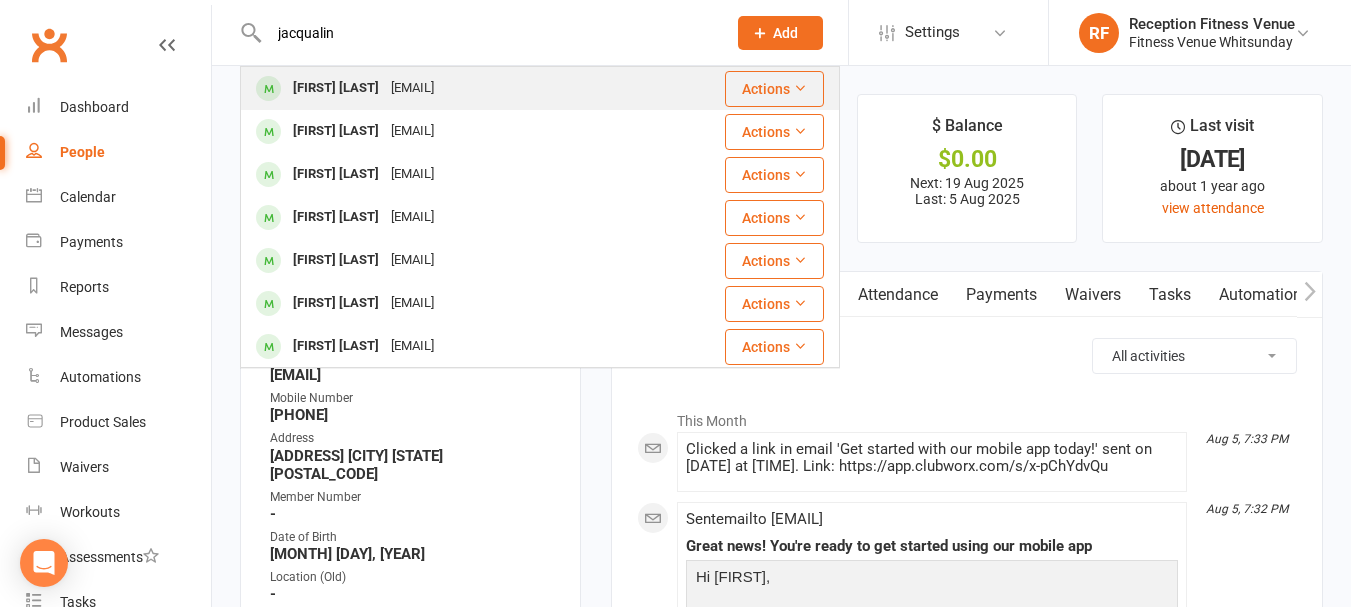 type on "jacqualin" 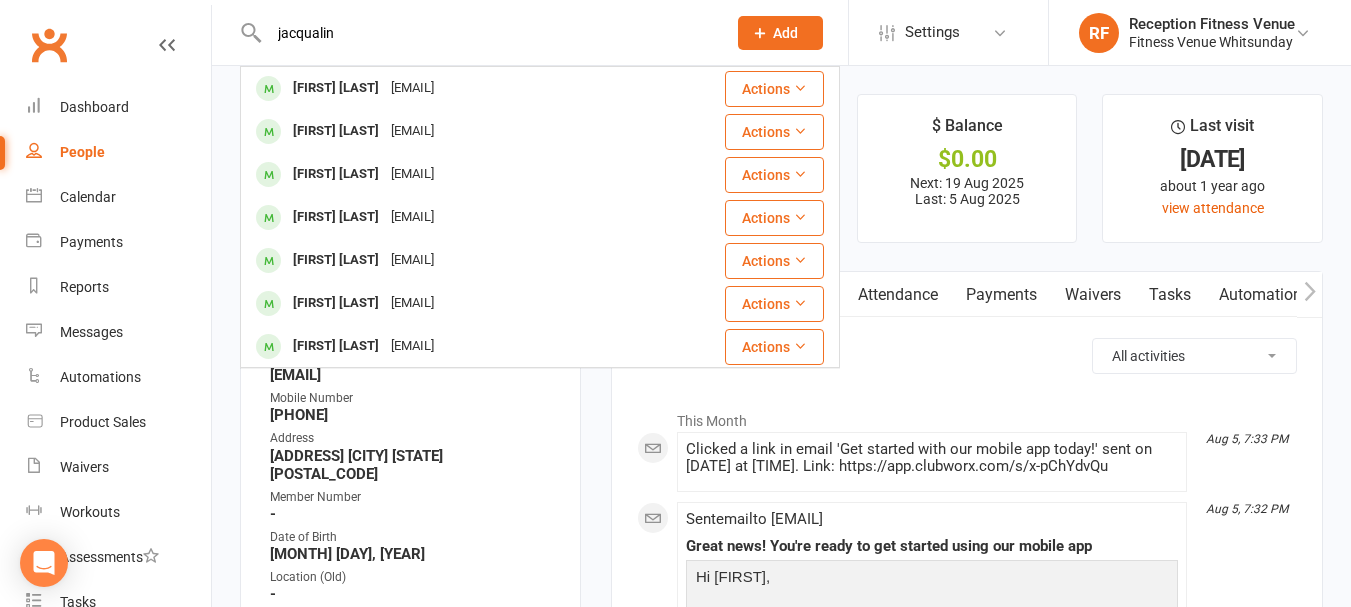 type 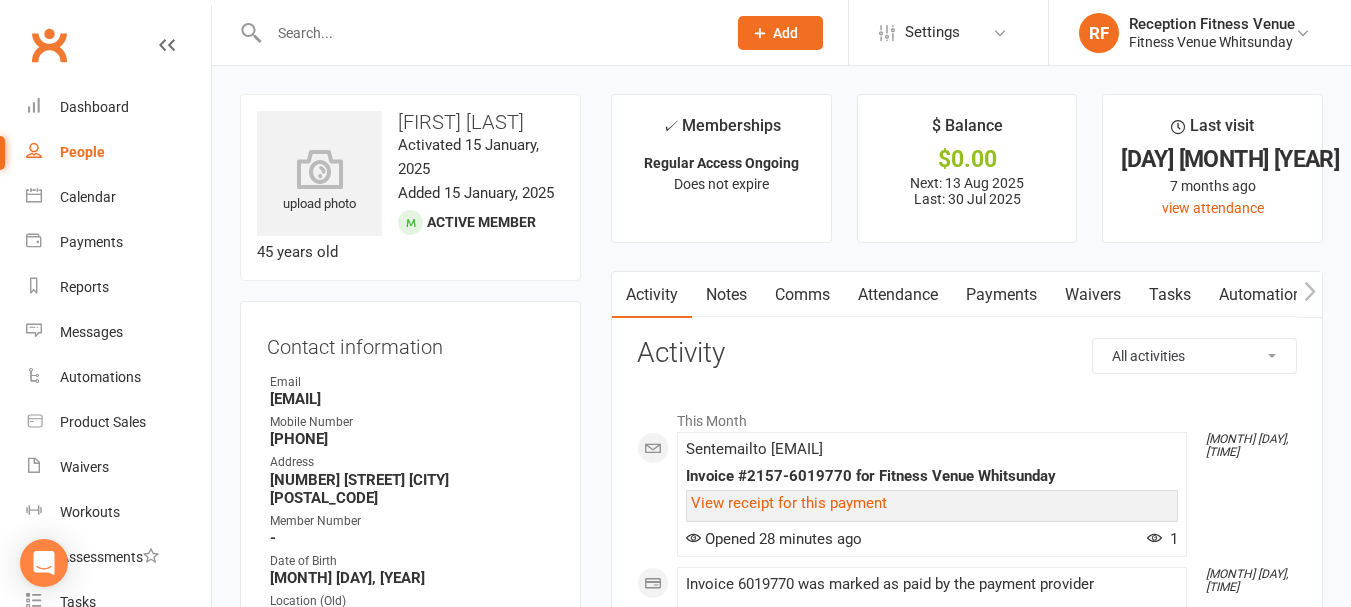 click on "Payments" at bounding box center (1001, 295) 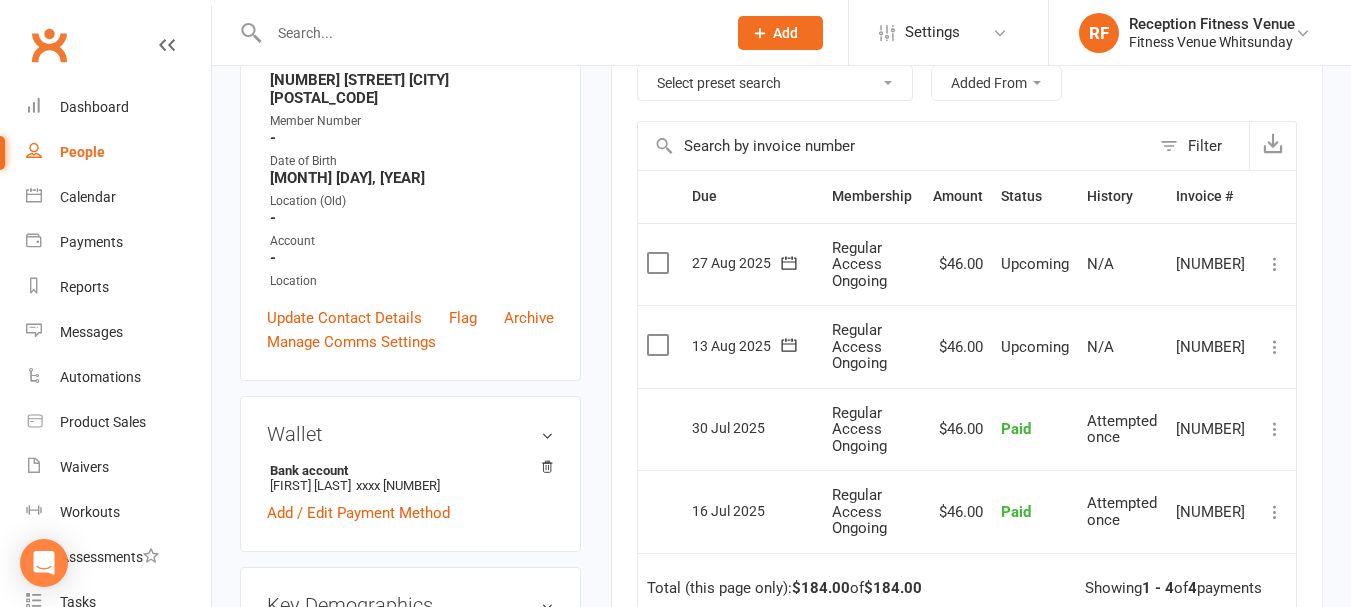 scroll, scrollTop: 300, scrollLeft: 0, axis: vertical 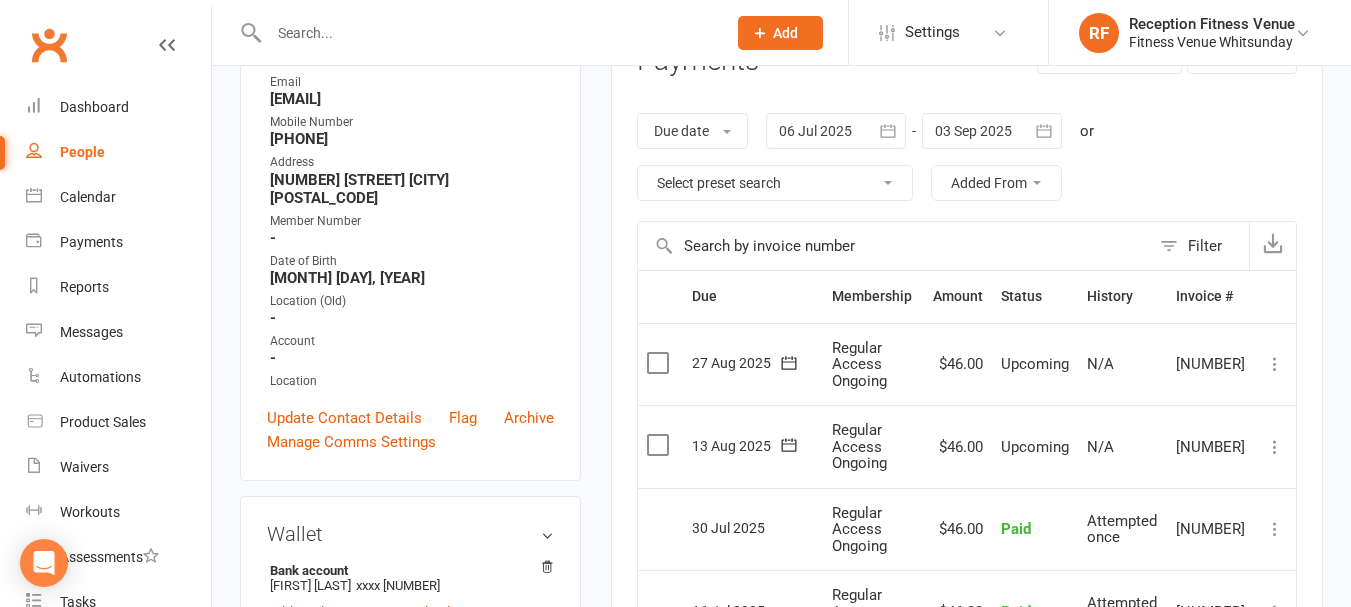 click at bounding box center [836, 131] 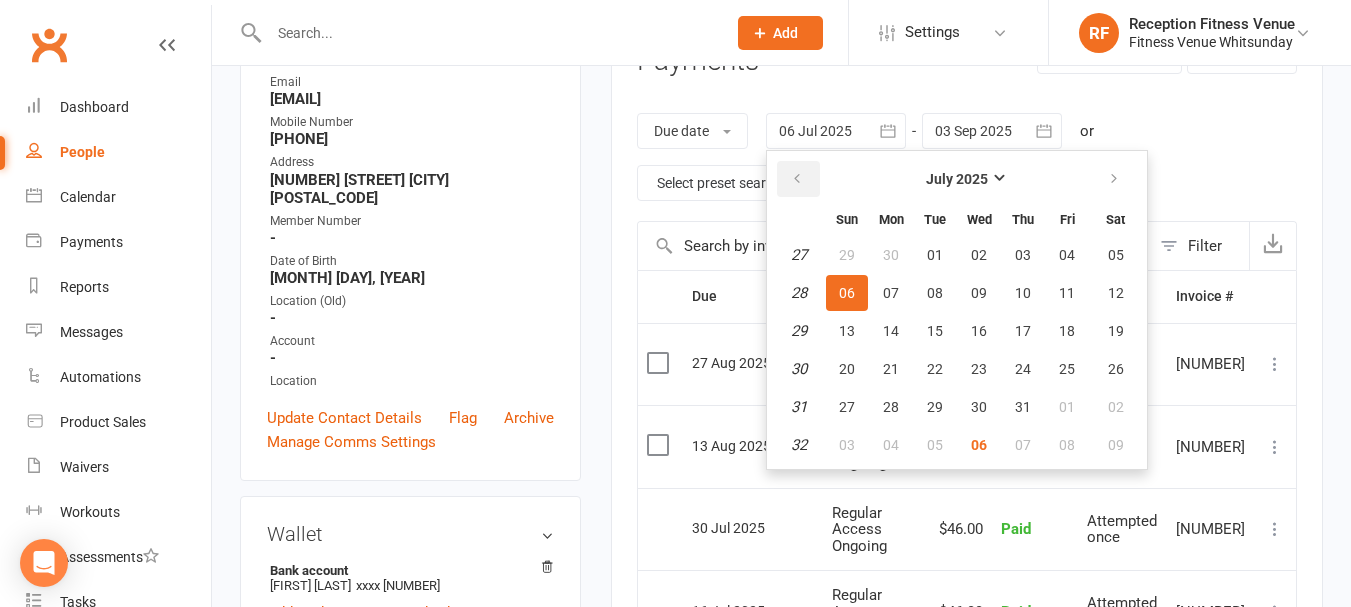 click at bounding box center (798, 179) 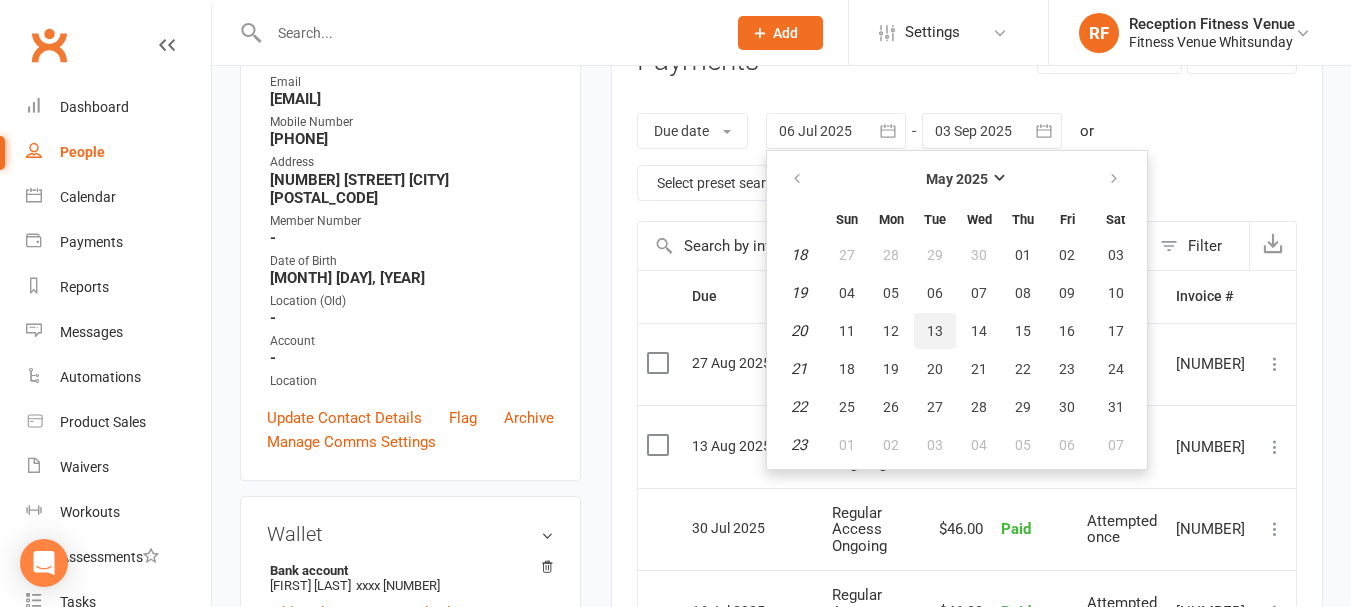 click on "13" at bounding box center [935, 331] 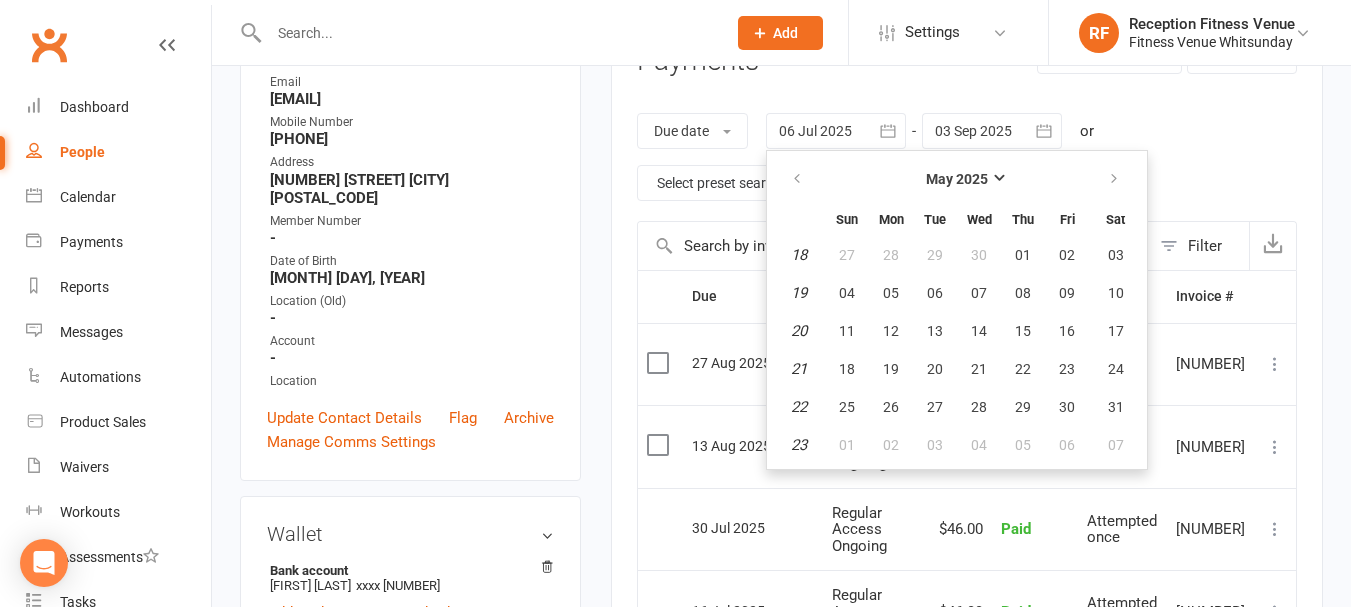 type on "13 May 2025" 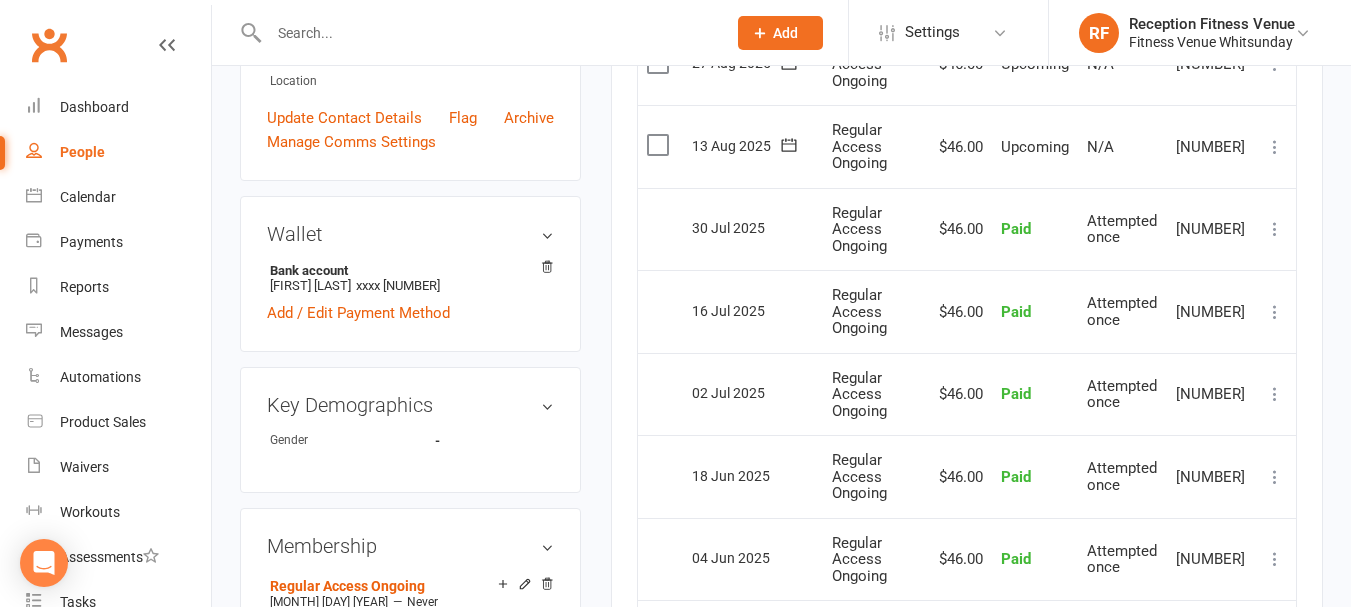 scroll, scrollTop: 900, scrollLeft: 0, axis: vertical 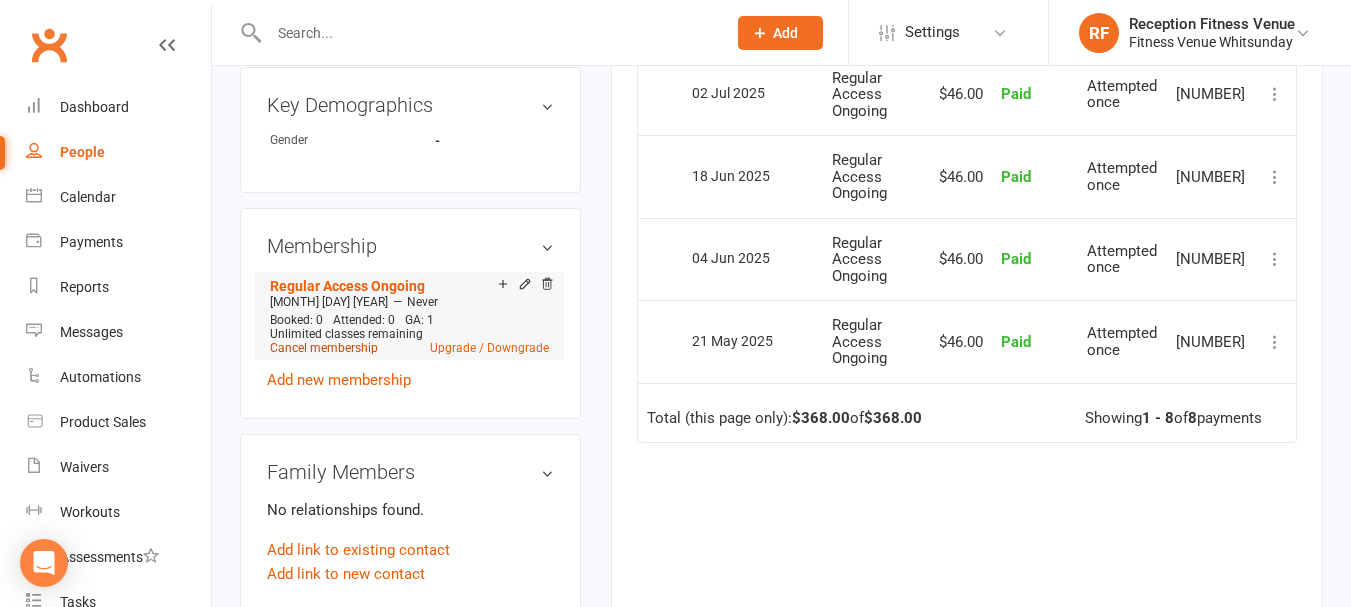 click on "Cancel membership" at bounding box center [324, 348] 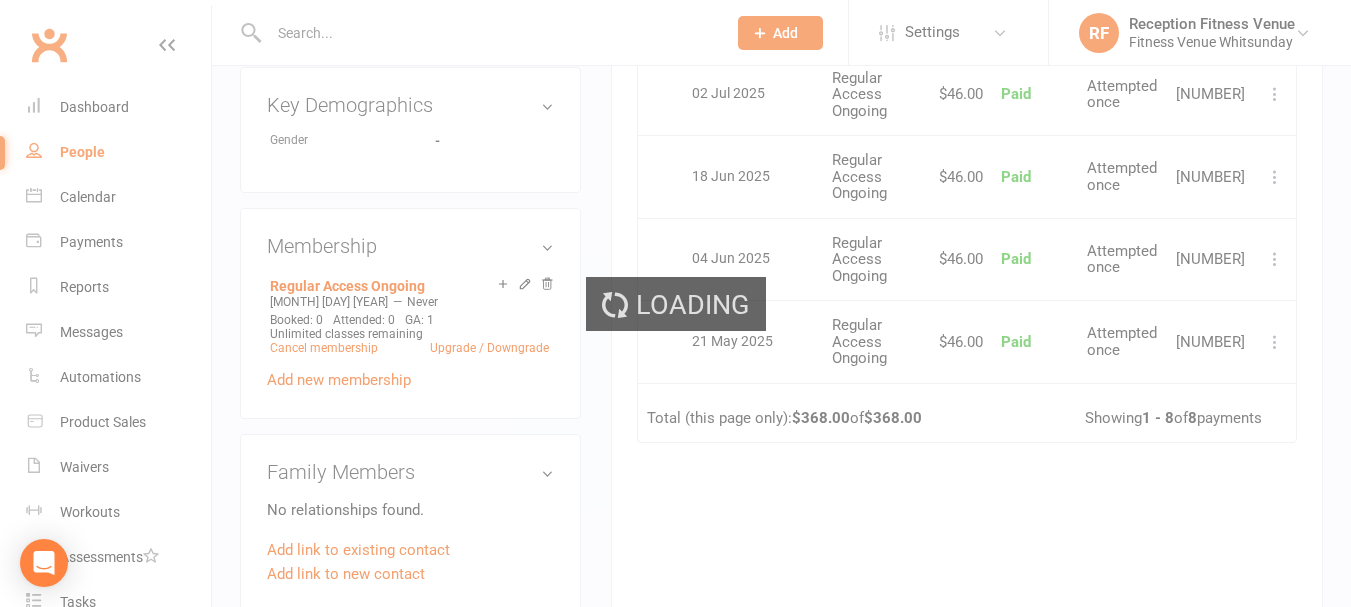 scroll, scrollTop: 0, scrollLeft: 0, axis: both 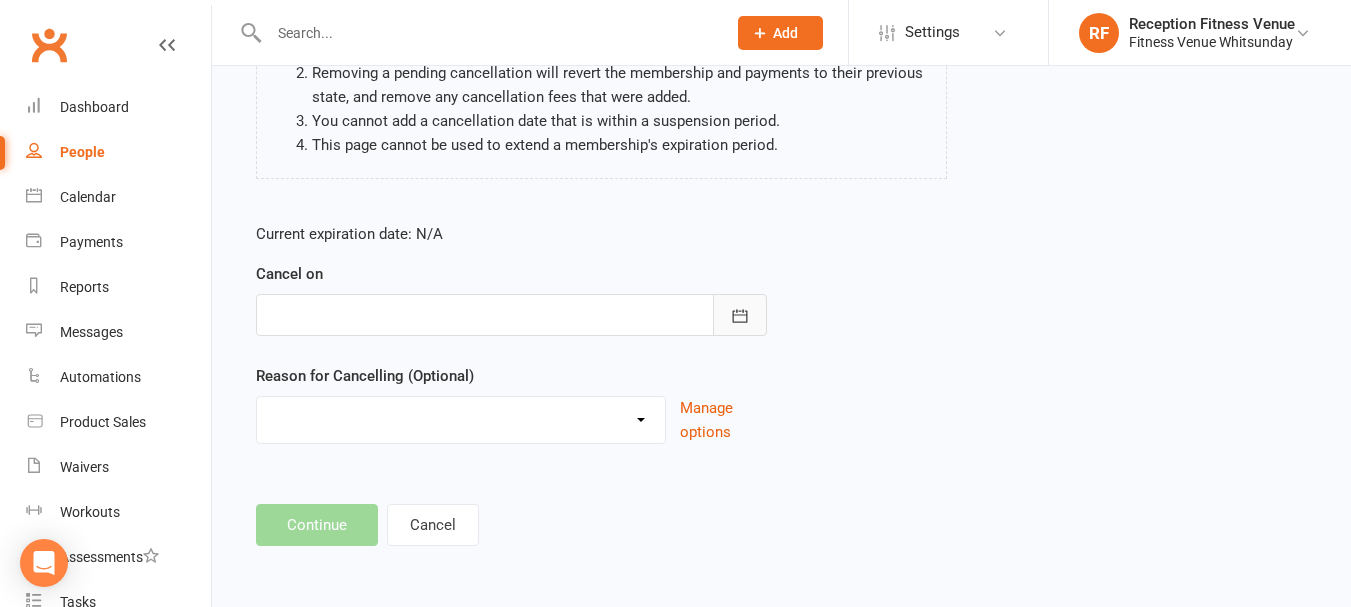 click 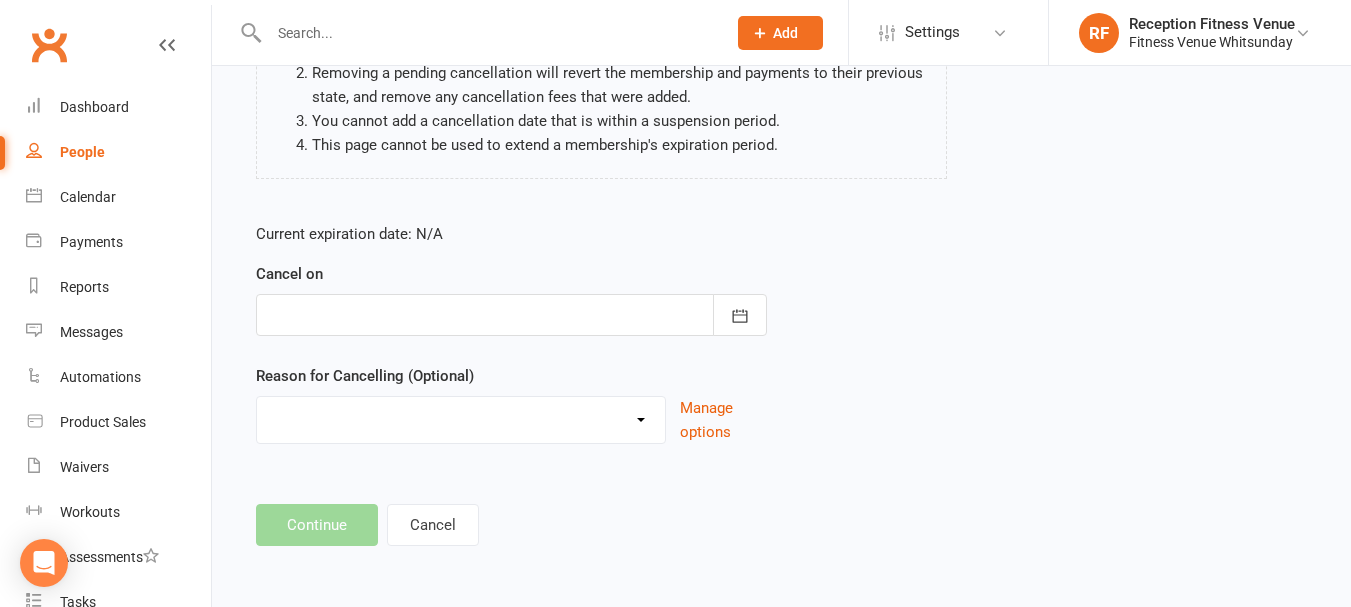 scroll, scrollTop: 302, scrollLeft: 0, axis: vertical 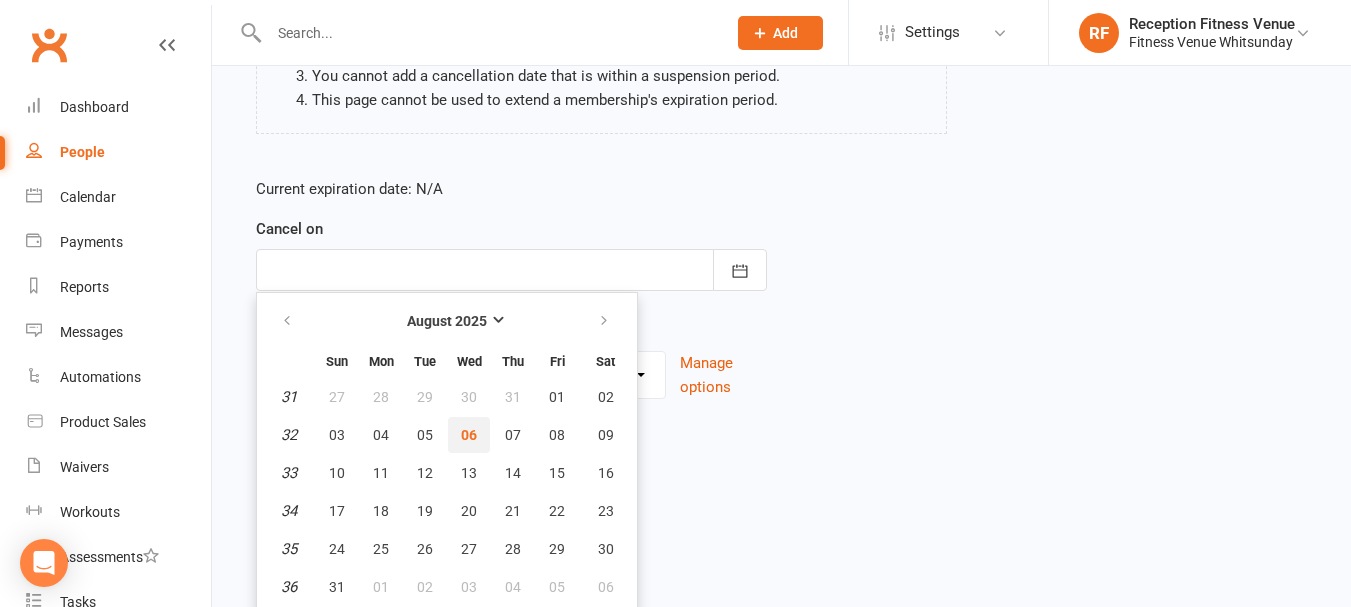 click on "06" at bounding box center [469, 435] 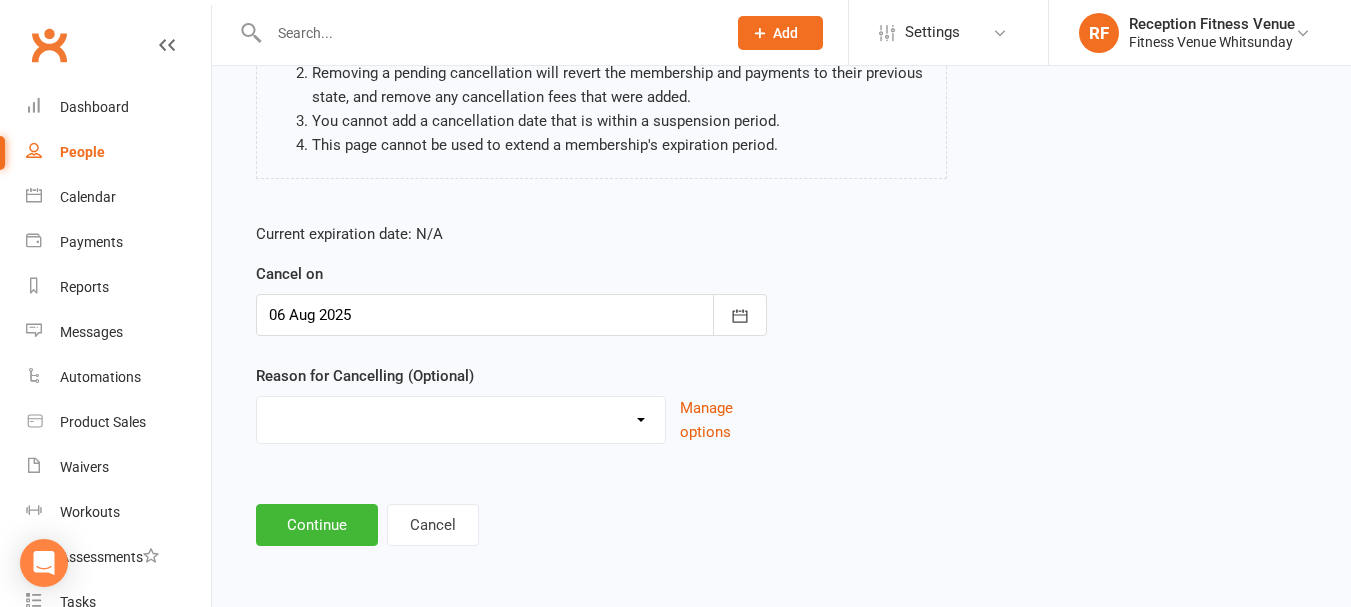 scroll, scrollTop: 257, scrollLeft: 0, axis: vertical 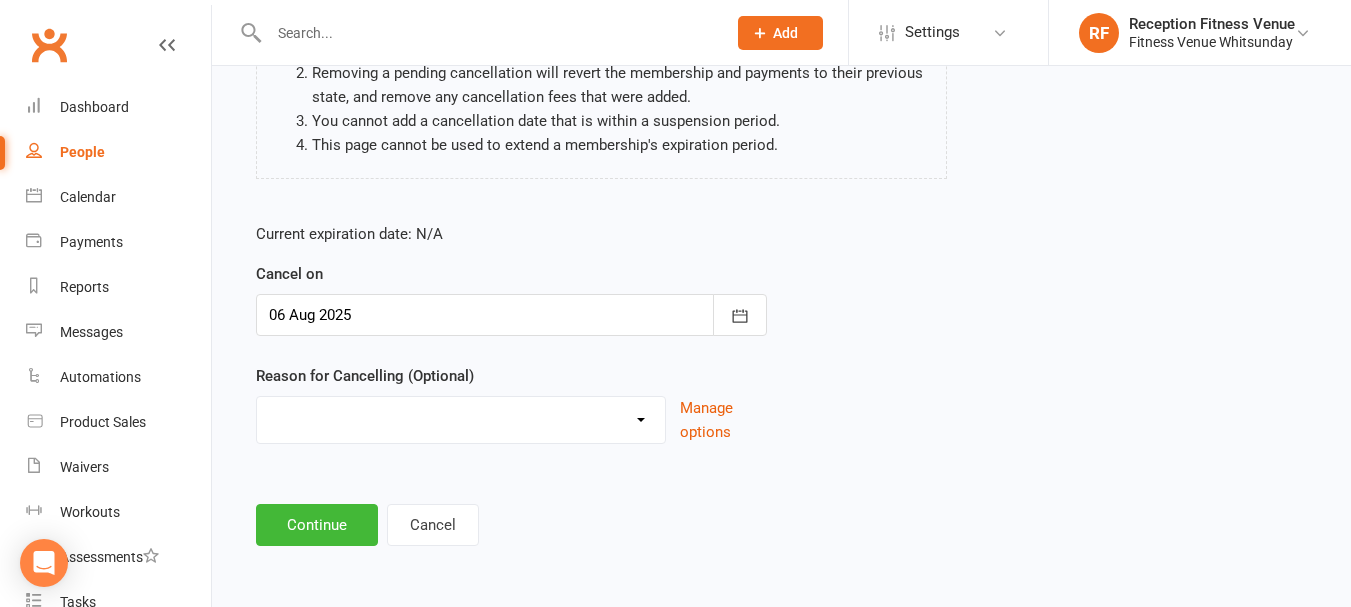 select on "4" 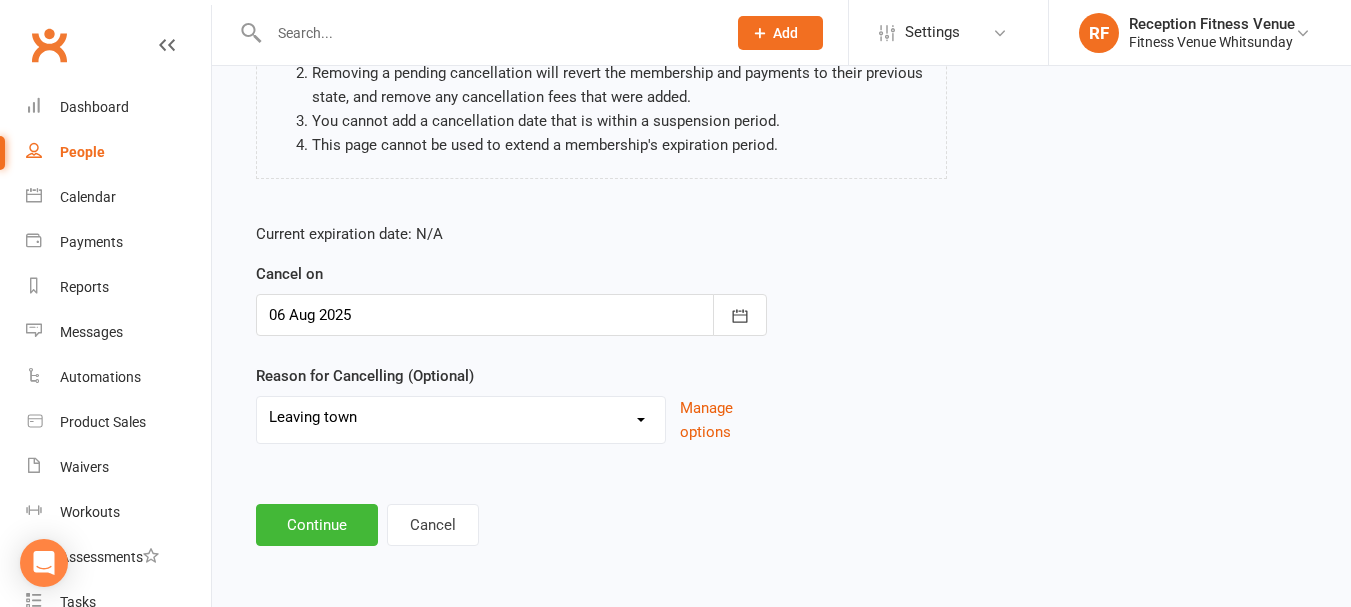 click on "Email request Excessive defaults Holiday Injury Leaving town Other reason" at bounding box center (461, 417) 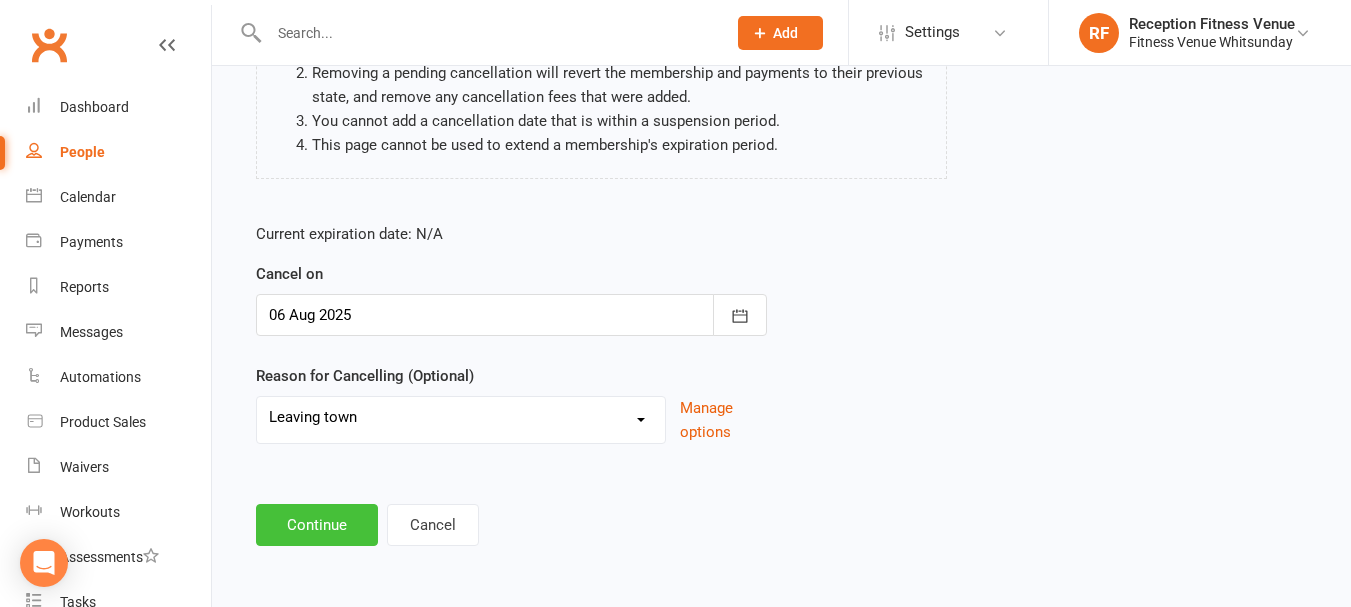 click on "Continue" at bounding box center [317, 525] 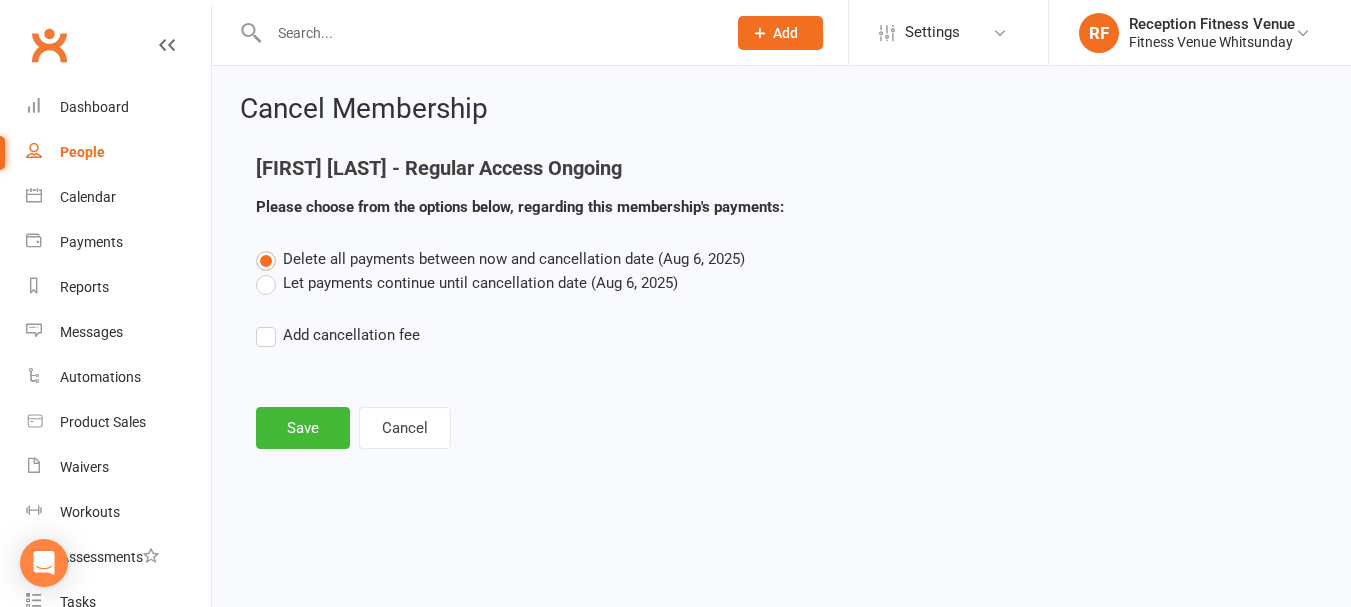 scroll, scrollTop: 0, scrollLeft: 0, axis: both 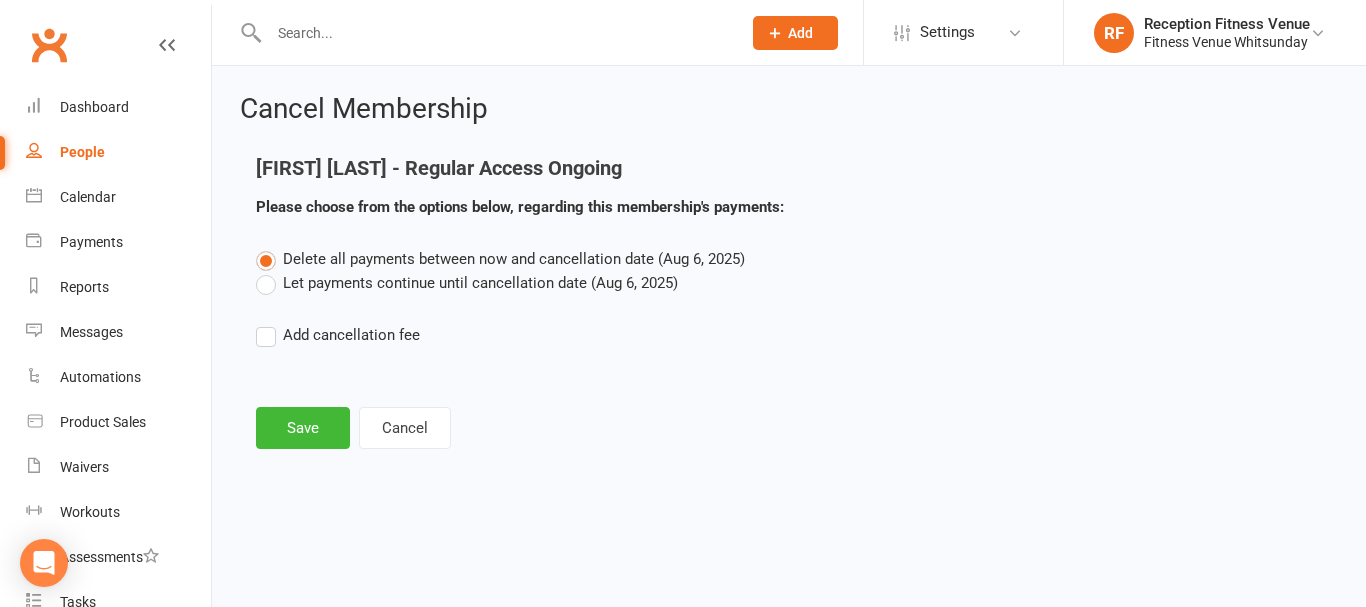 click on "Let payments continue until cancellation date (Aug 6, 2025)" at bounding box center (467, 283) 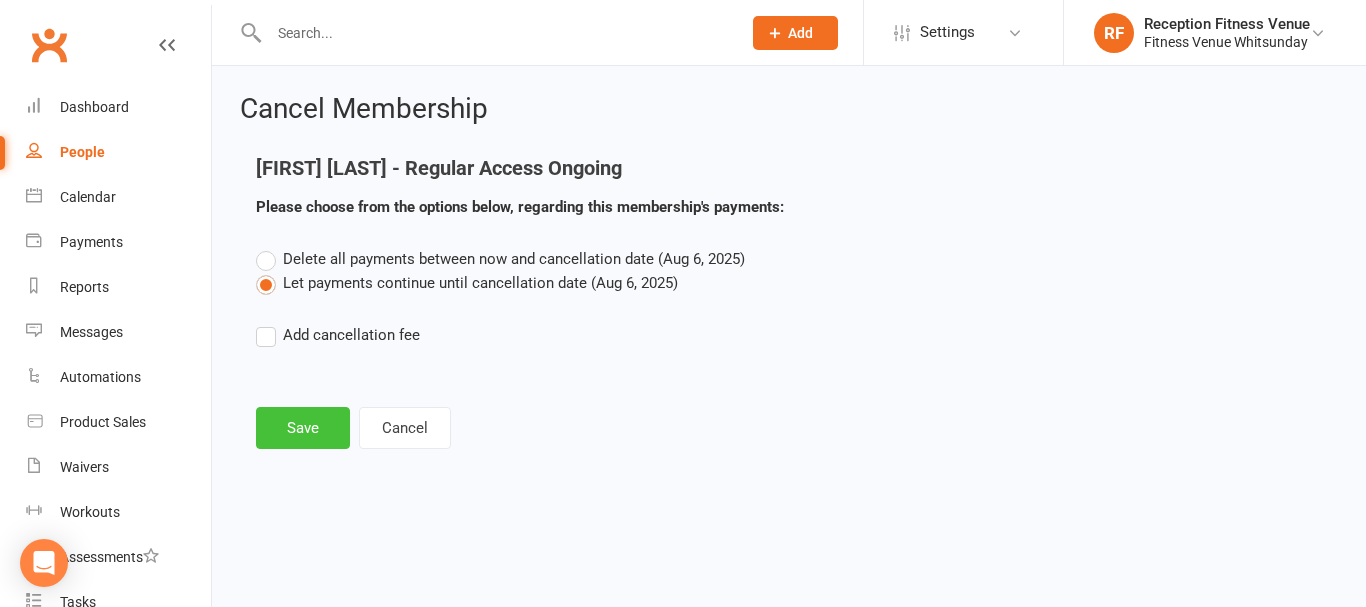 click on "Save" at bounding box center [303, 428] 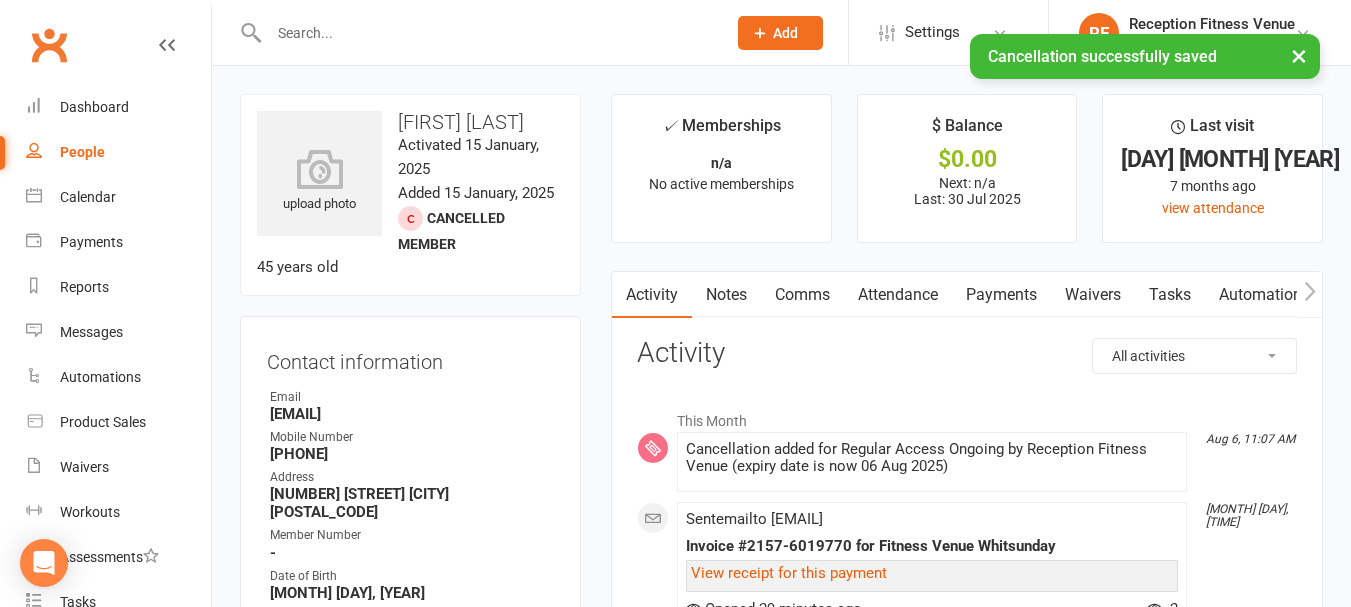 click at bounding box center (476, 32) 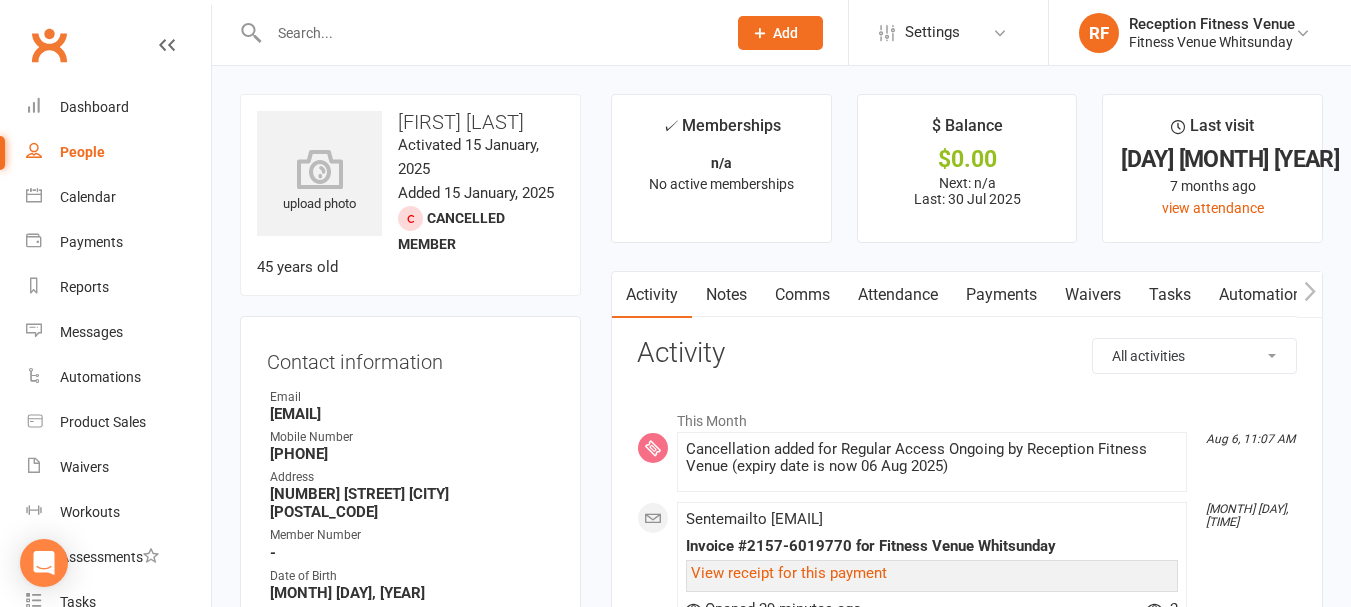 click at bounding box center [487, 33] 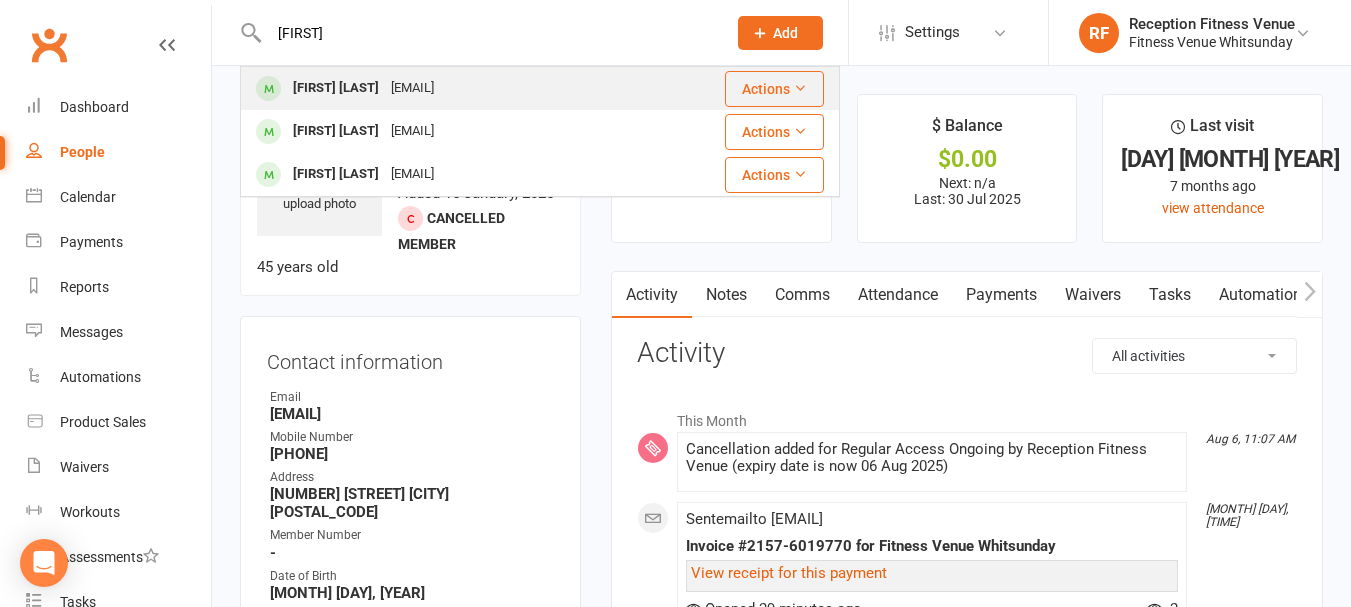 type on "juna" 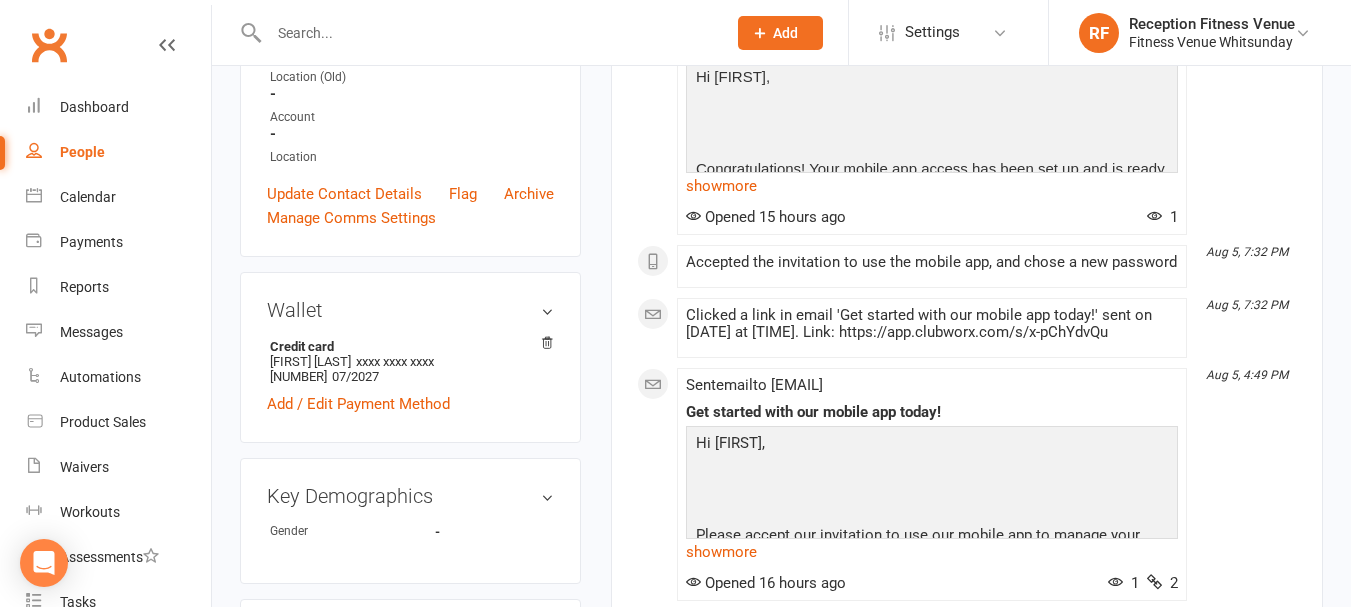 scroll, scrollTop: 0, scrollLeft: 0, axis: both 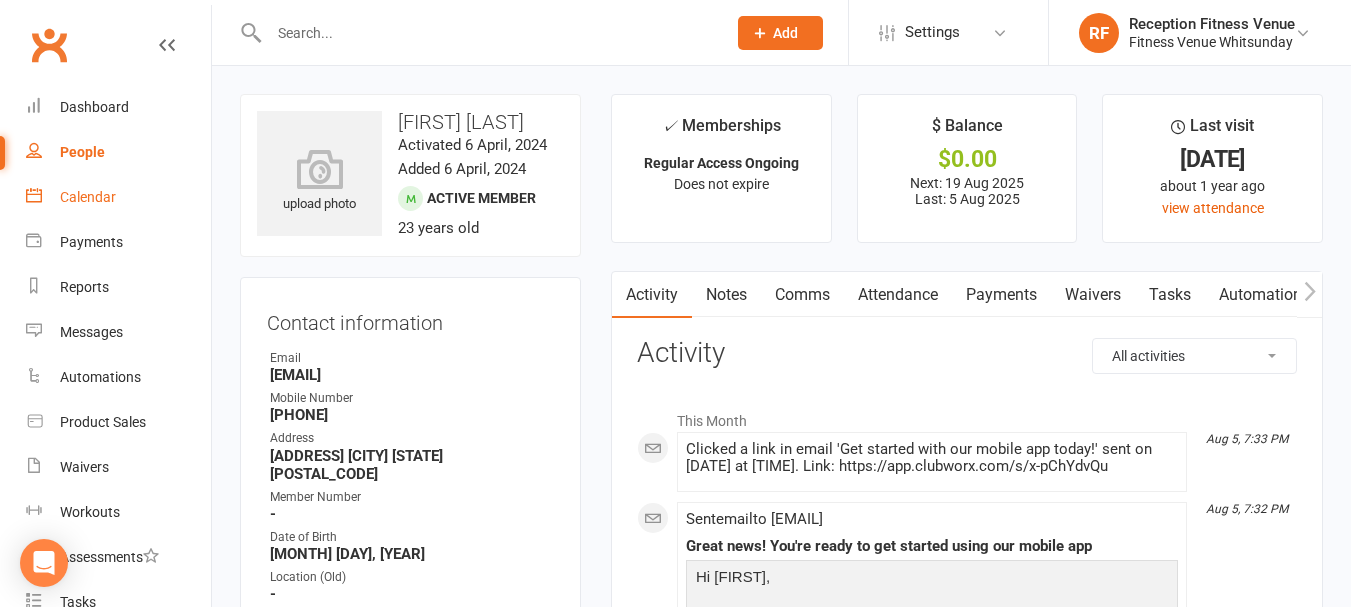 click on "Calendar" at bounding box center (88, 197) 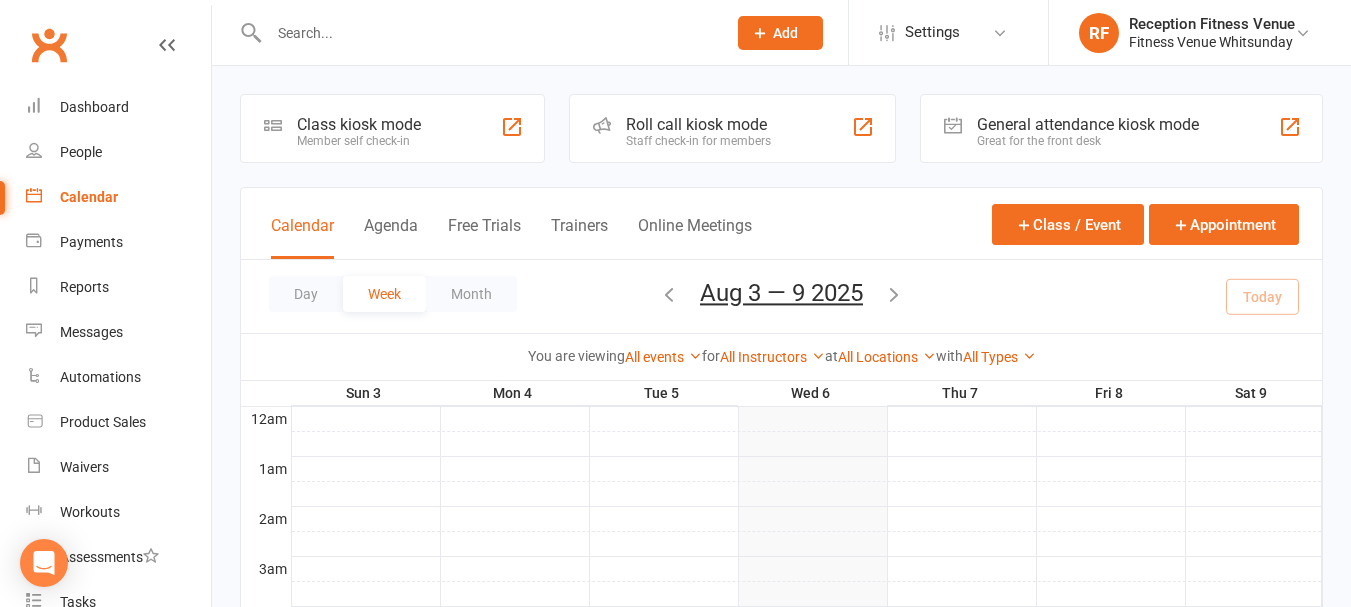 click on "Great for the front desk" at bounding box center [1088, 141] 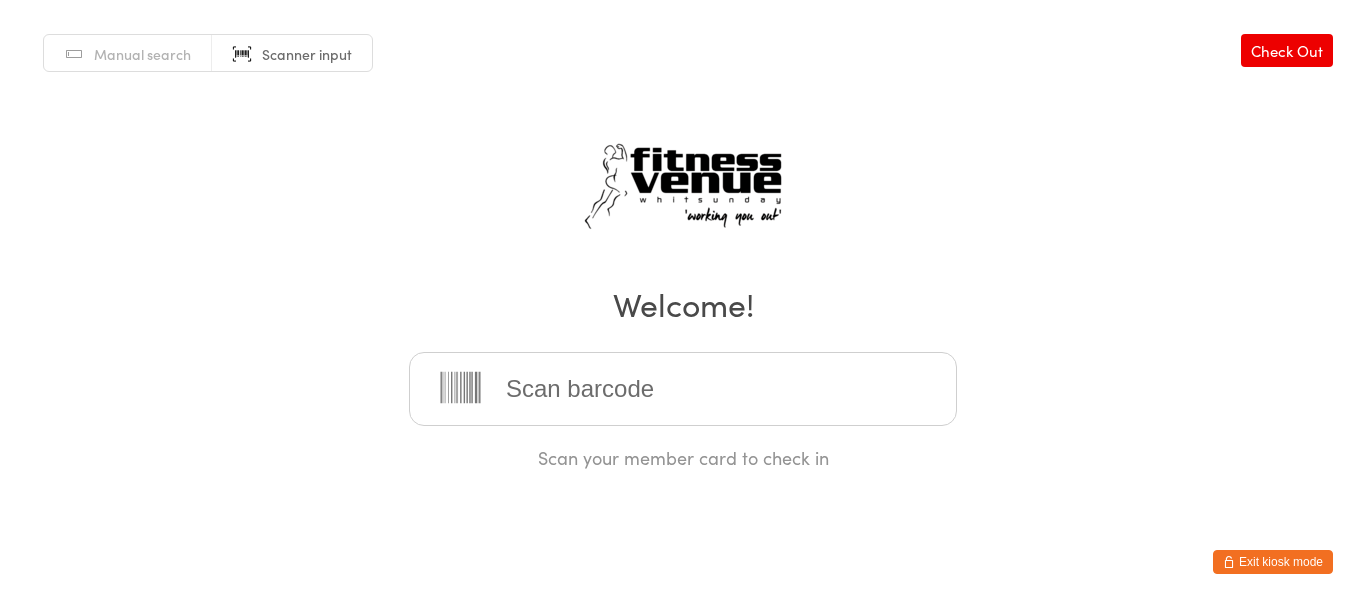 scroll, scrollTop: 0, scrollLeft: 0, axis: both 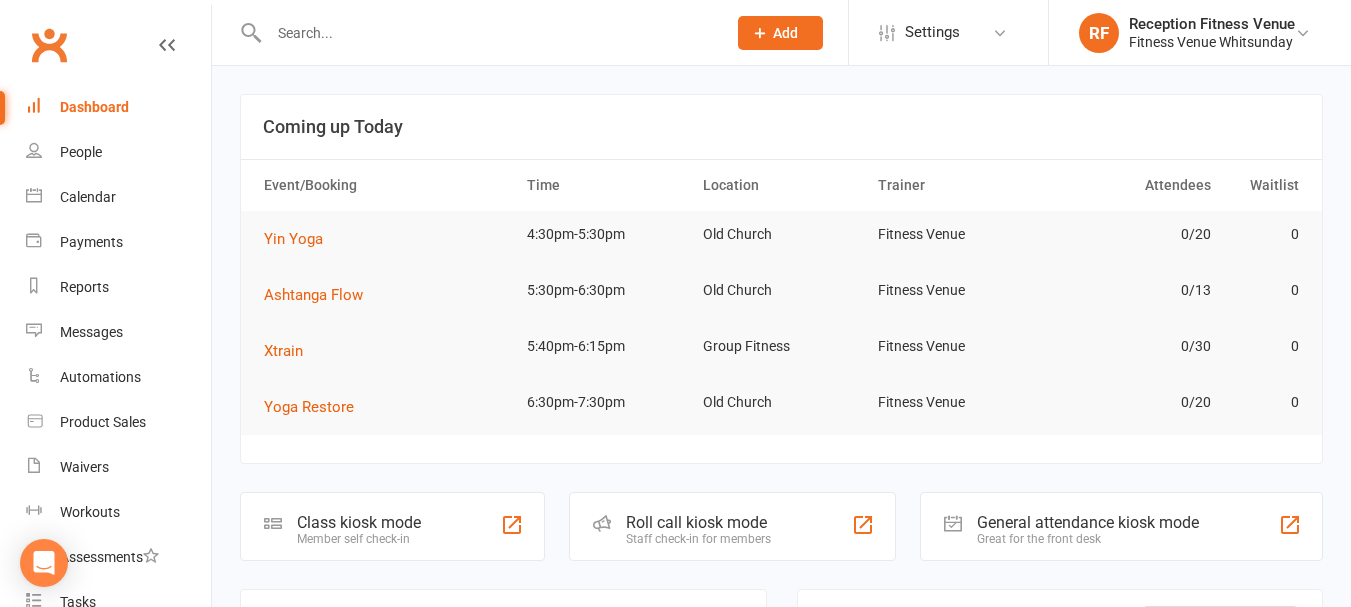 click at bounding box center (487, 33) 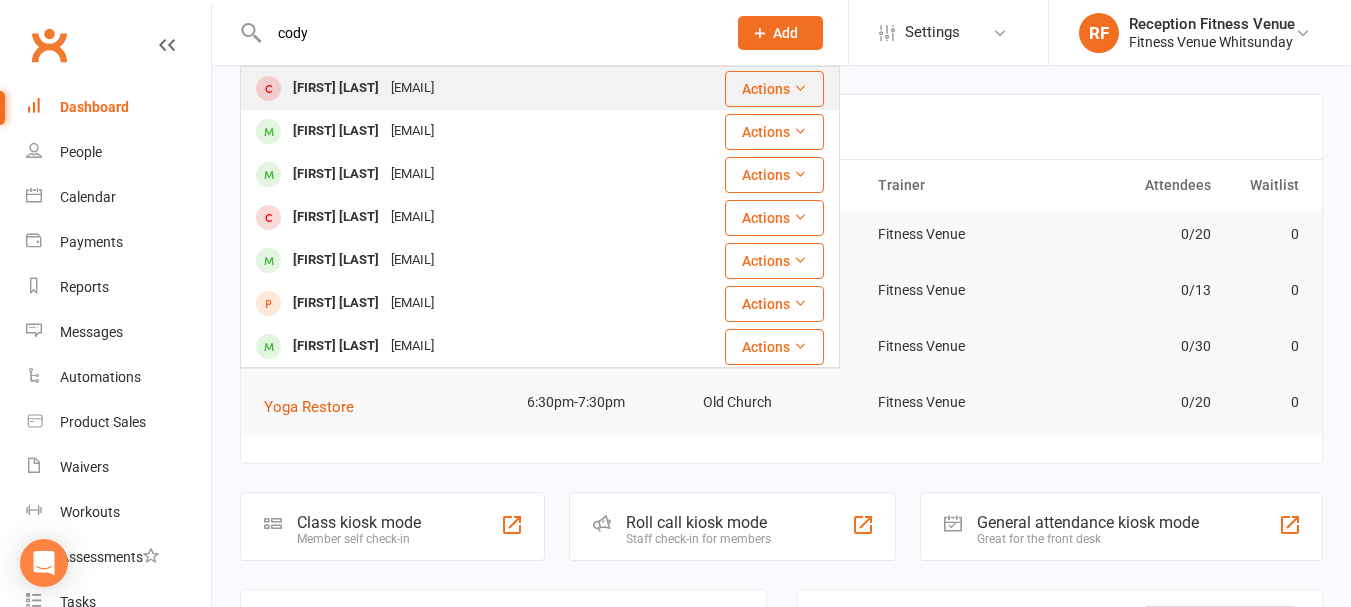 type on "cody" 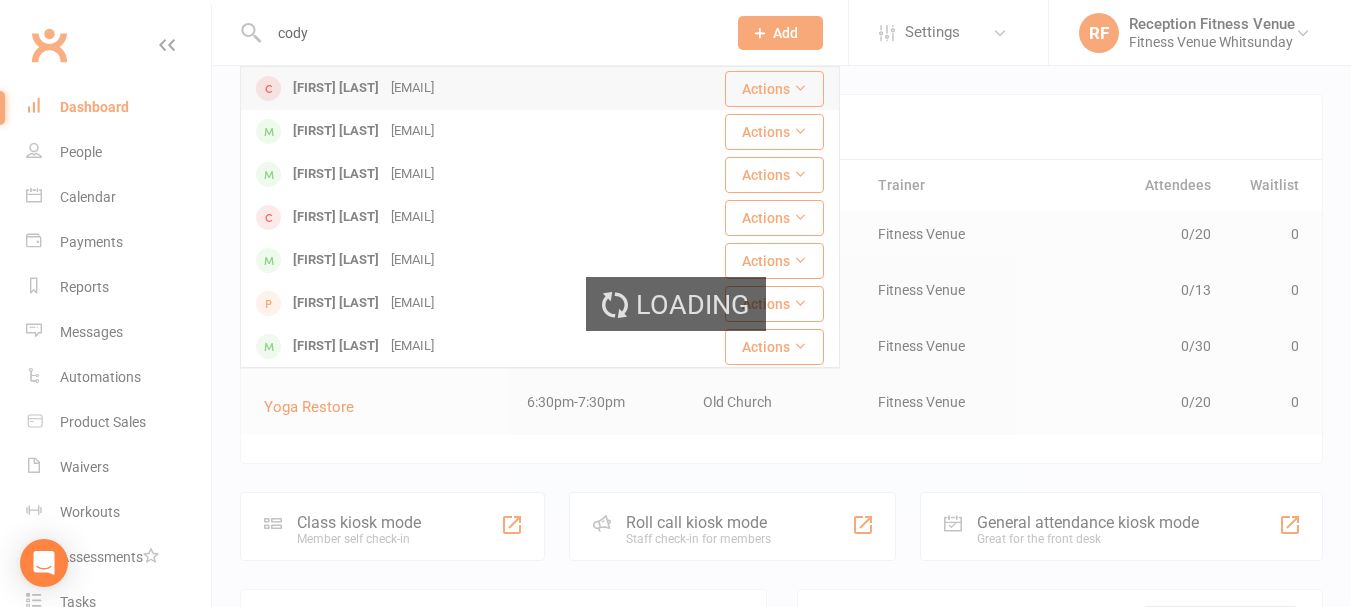 type 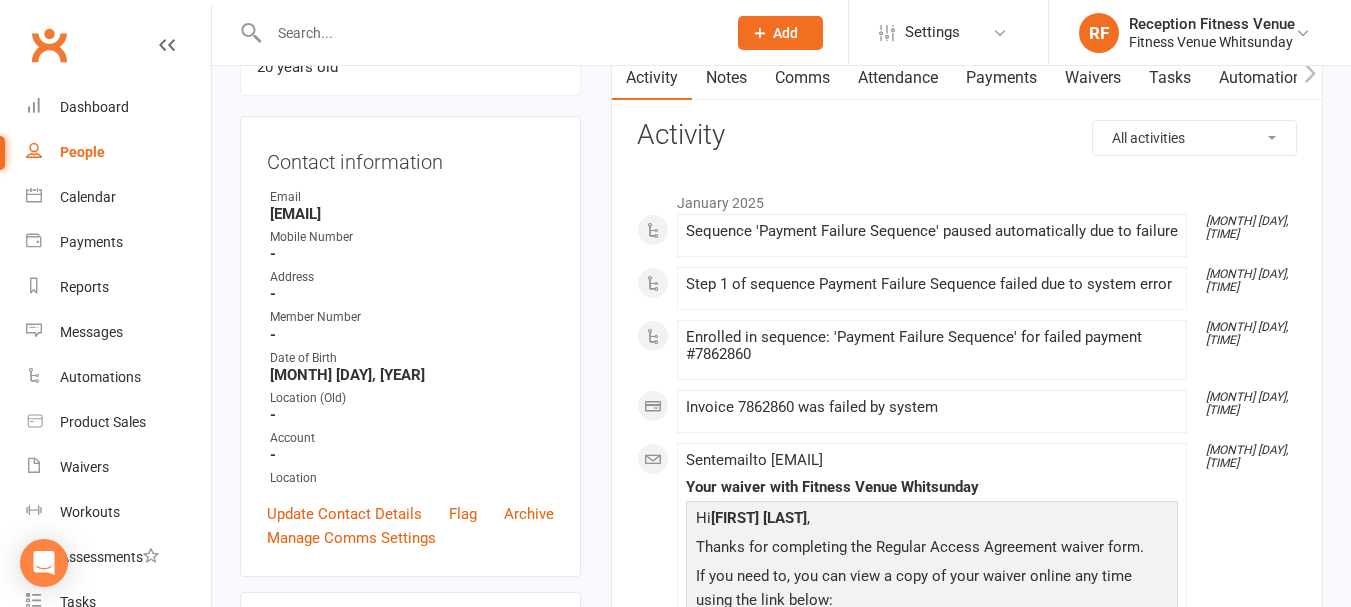 scroll, scrollTop: 400, scrollLeft: 0, axis: vertical 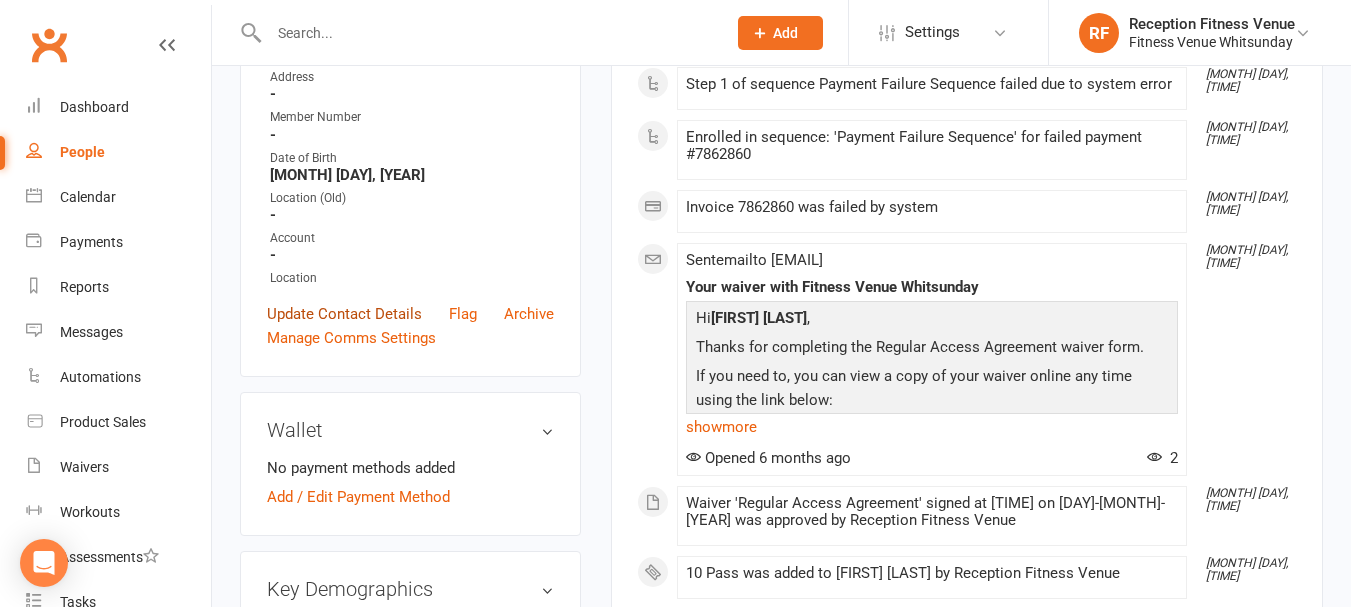 click on "Update Contact Details" at bounding box center (344, 314) 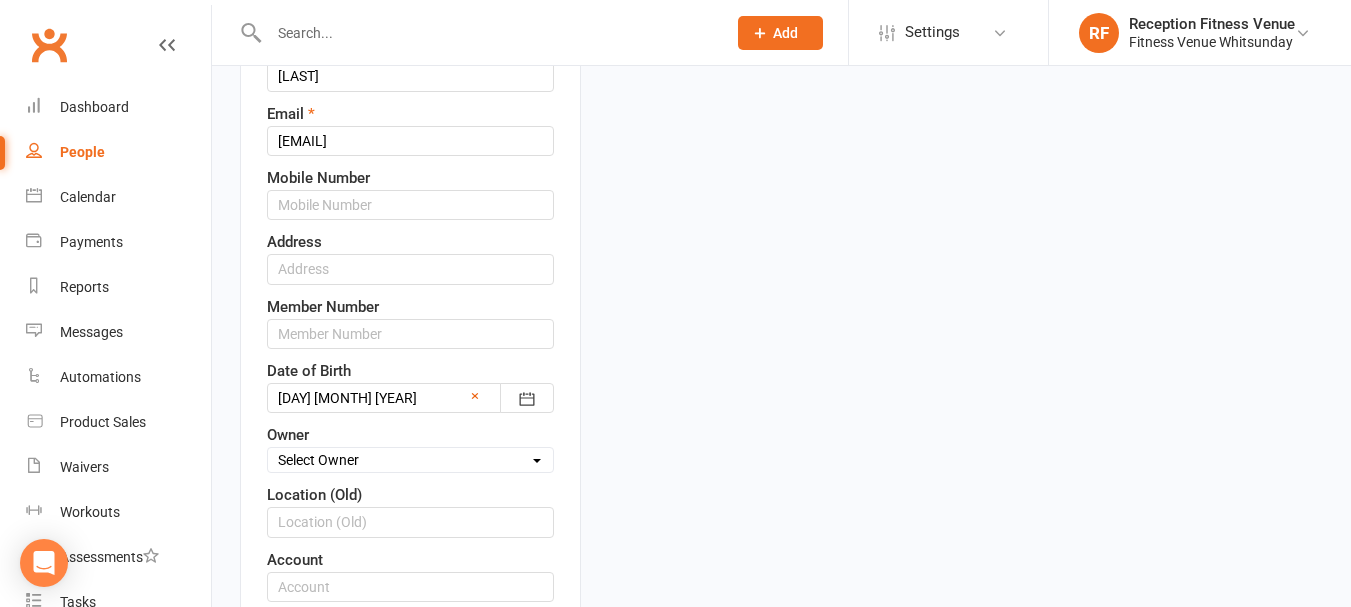 scroll, scrollTop: 94, scrollLeft: 0, axis: vertical 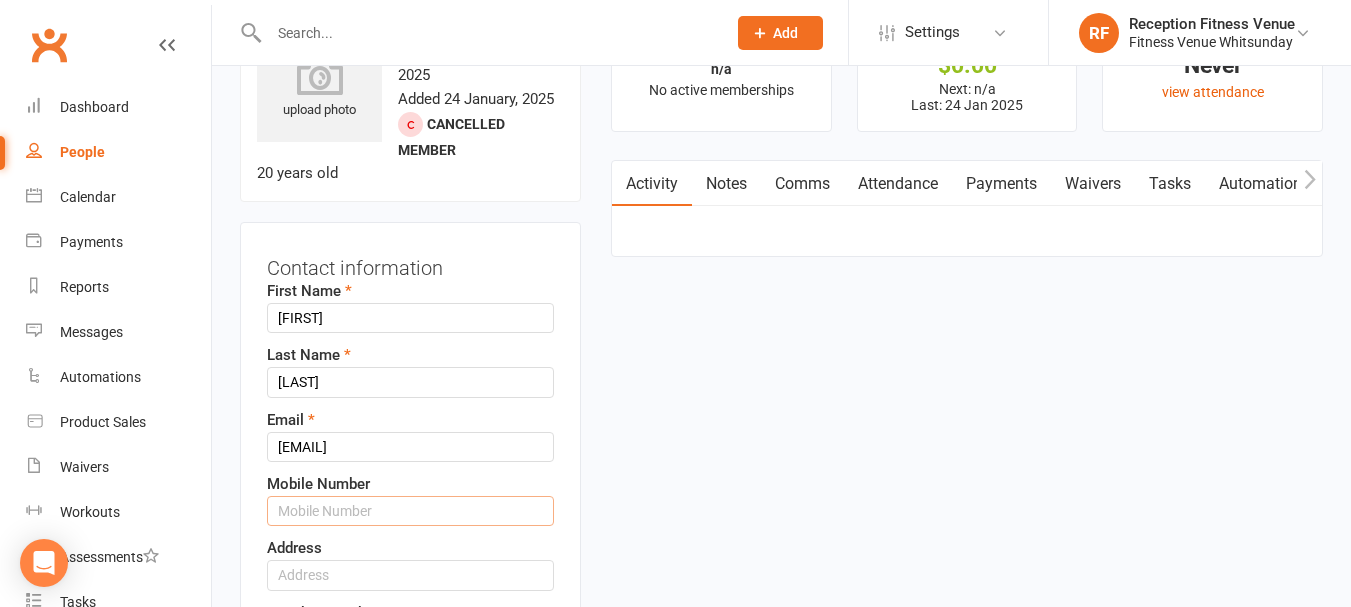 click at bounding box center [410, 511] 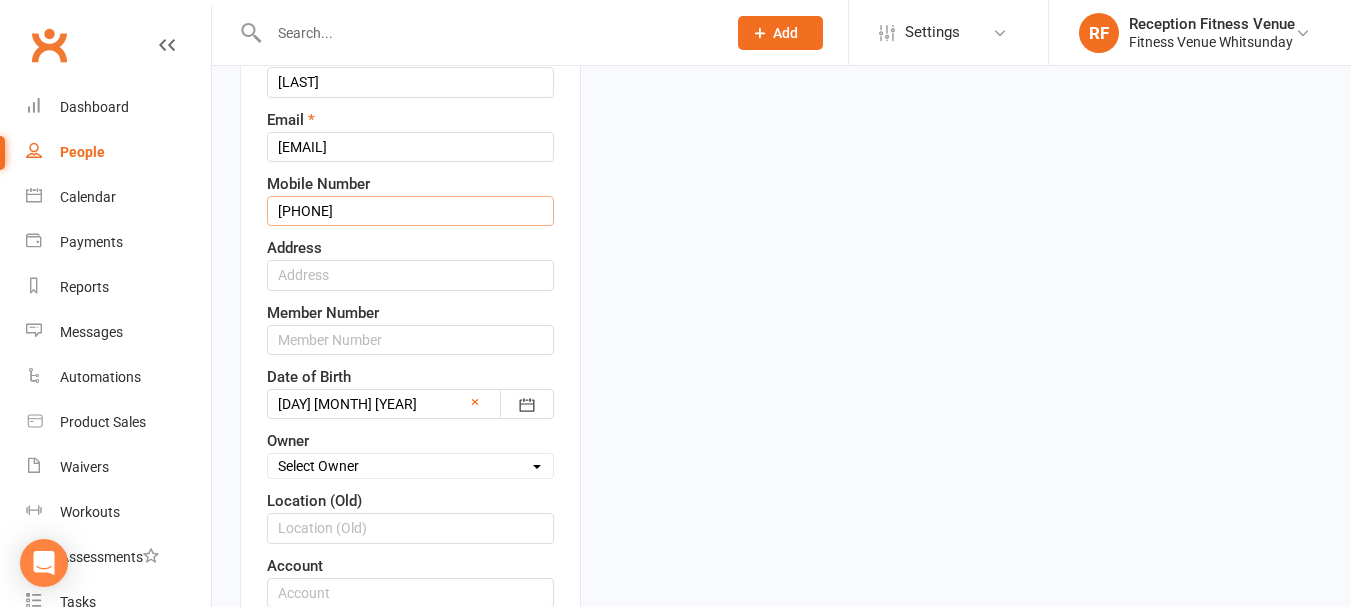 scroll, scrollTop: 894, scrollLeft: 0, axis: vertical 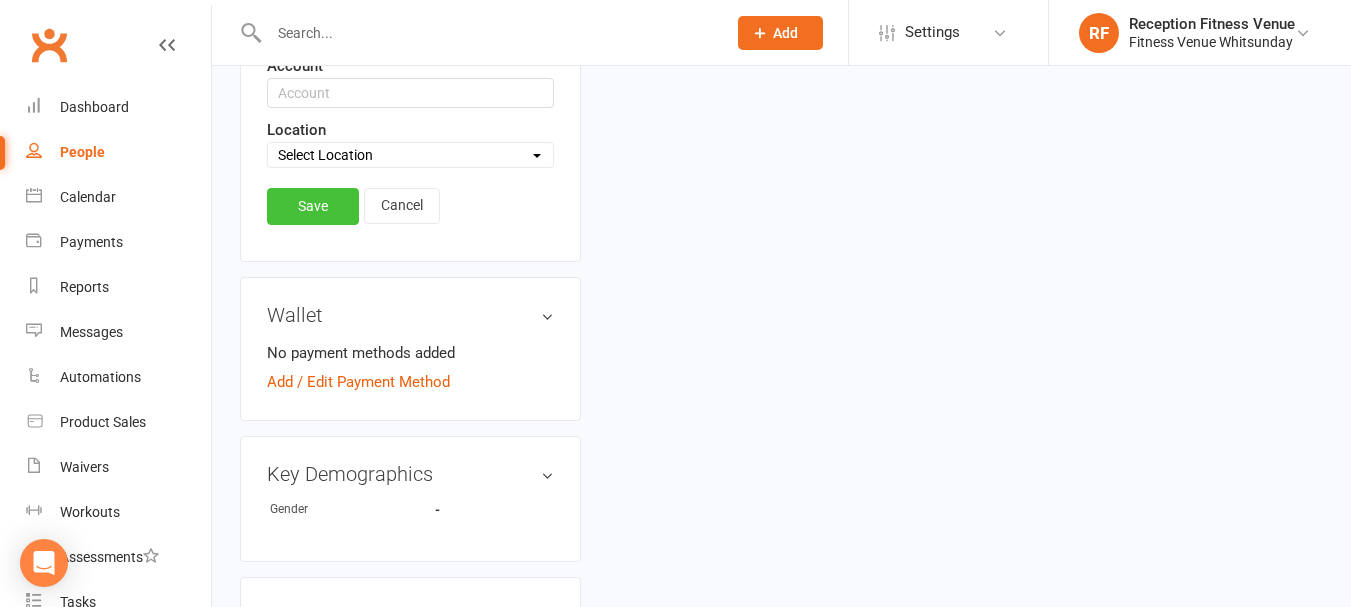type on "0413 759 208" 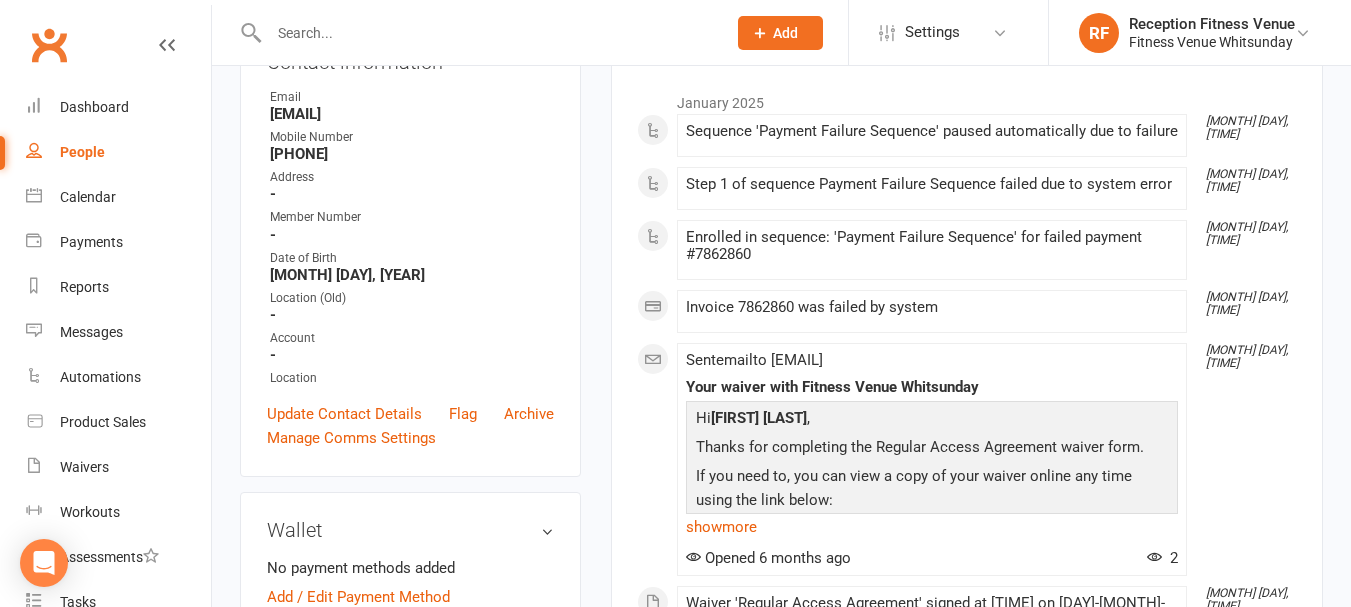scroll, scrollTop: 700, scrollLeft: 0, axis: vertical 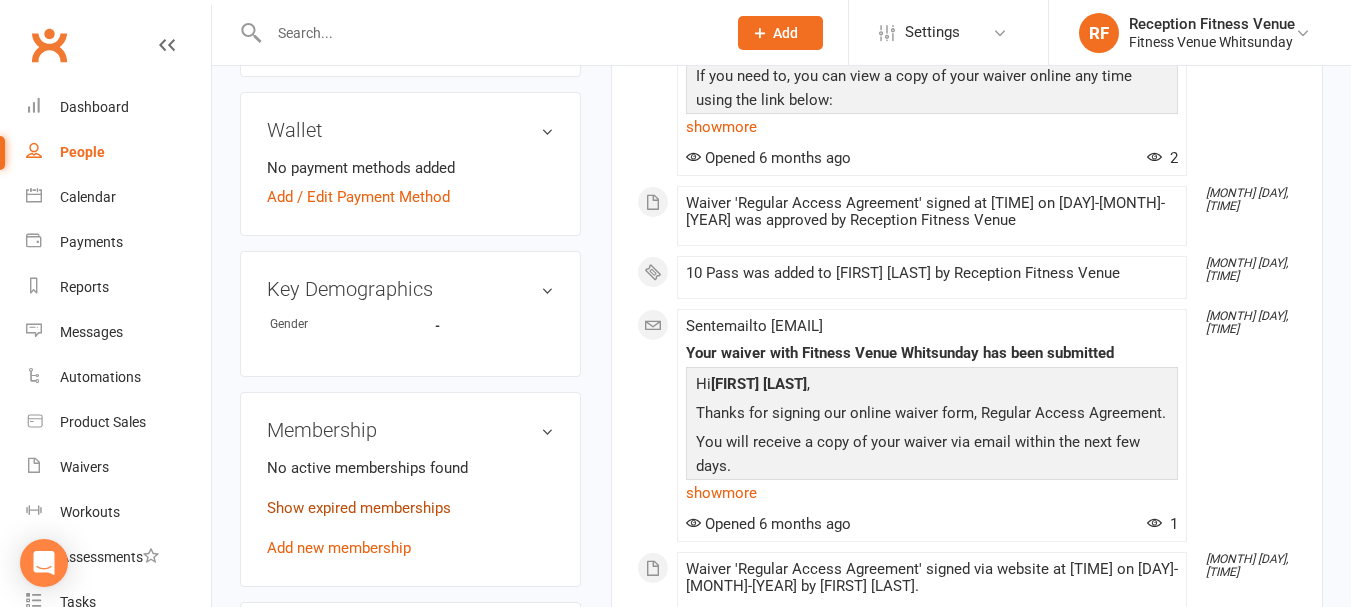 click on "Show expired memberships" at bounding box center [359, 508] 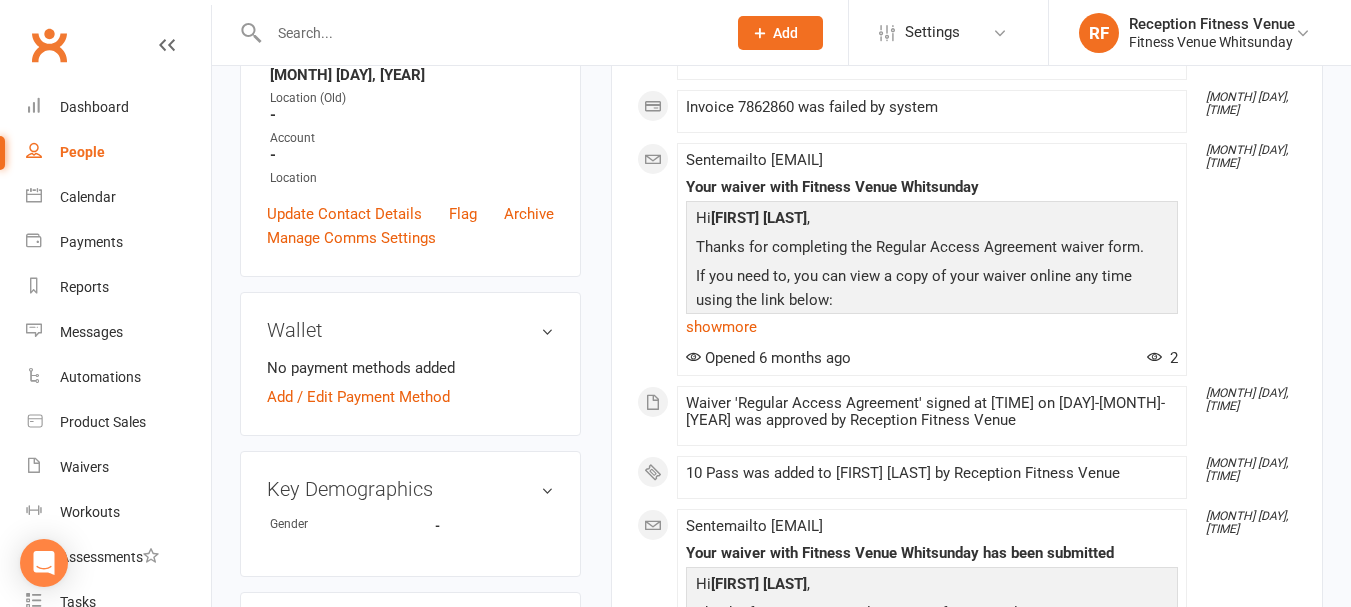 scroll, scrollTop: 700, scrollLeft: 0, axis: vertical 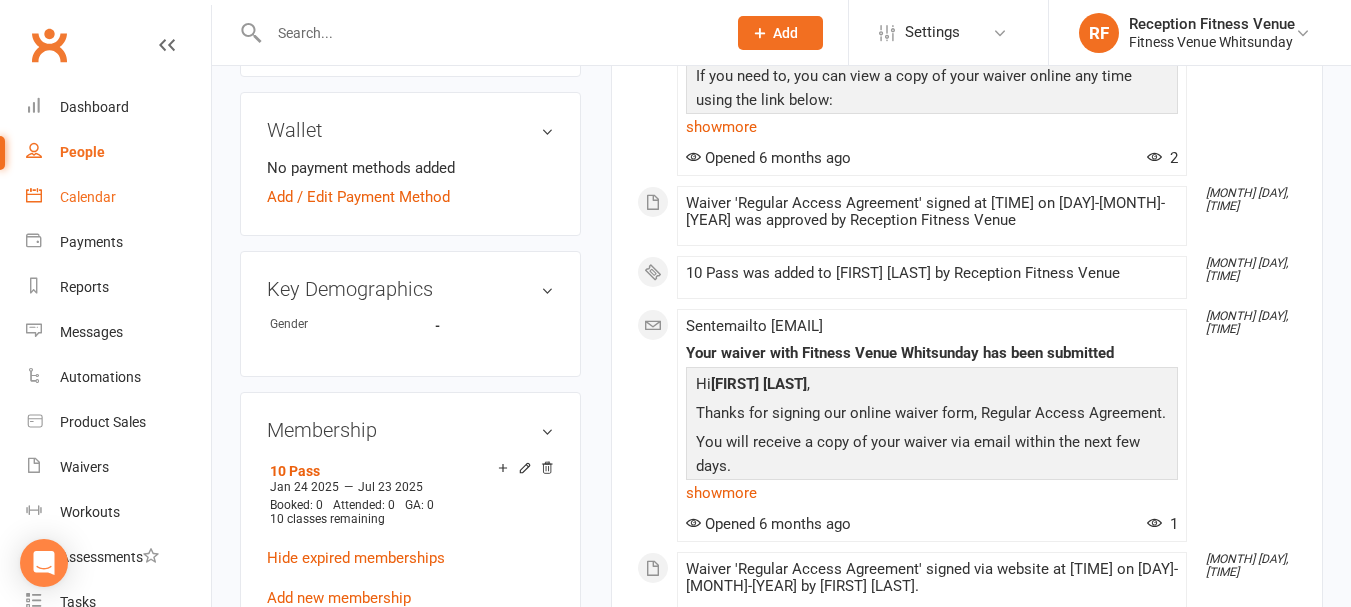 click on "Calendar" at bounding box center [88, 197] 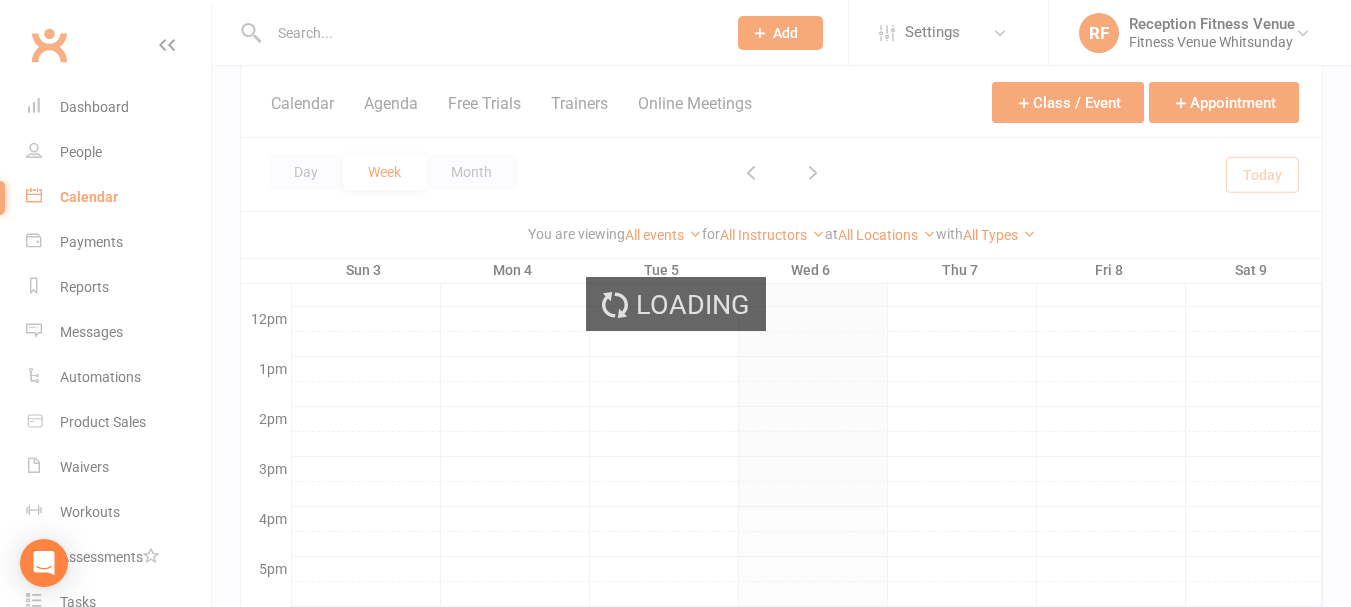 scroll, scrollTop: 0, scrollLeft: 0, axis: both 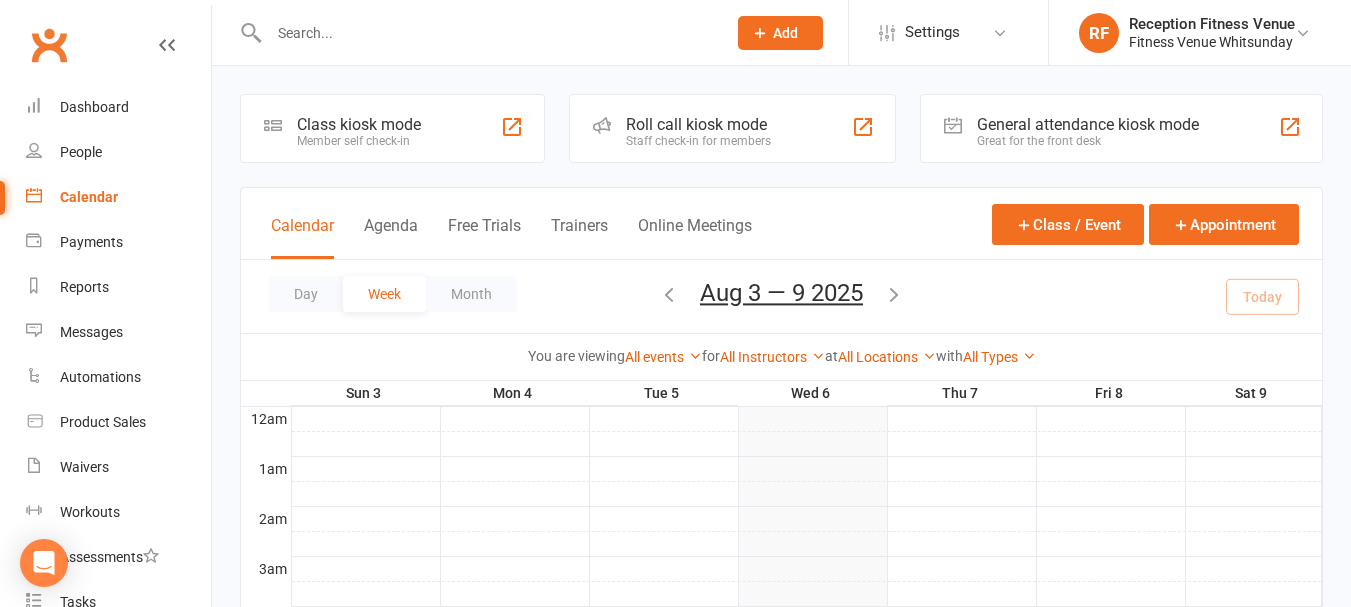 click on "General attendance kiosk mode" at bounding box center [1088, 124] 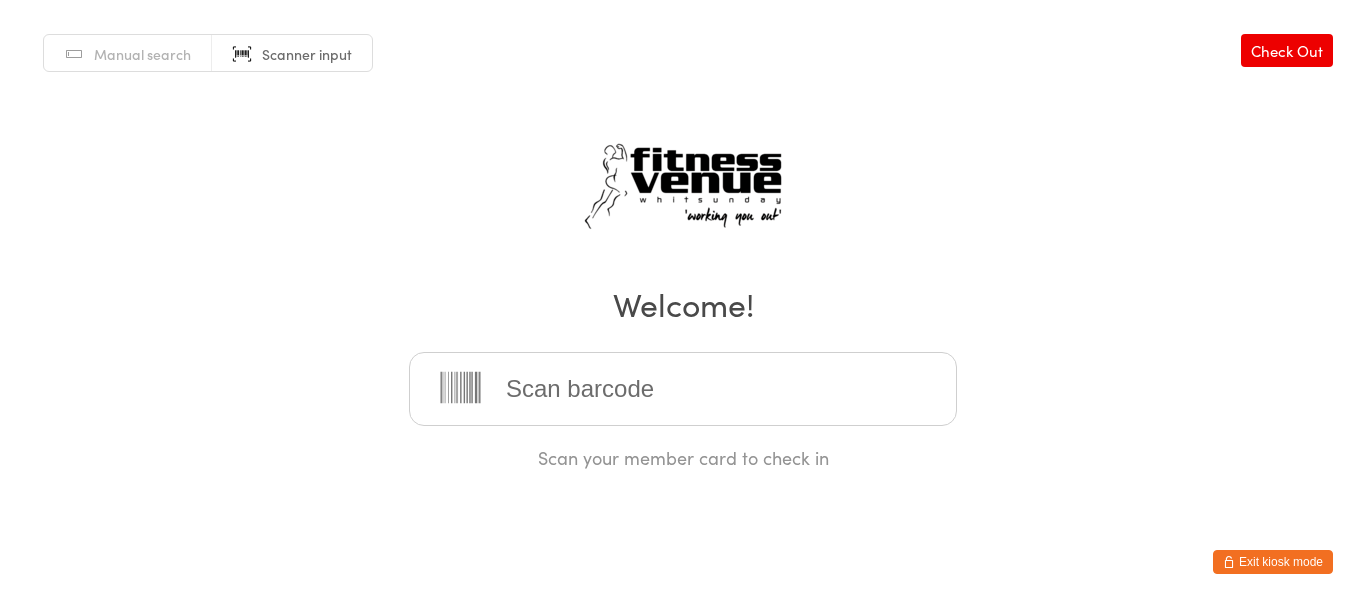 scroll, scrollTop: 0, scrollLeft: 0, axis: both 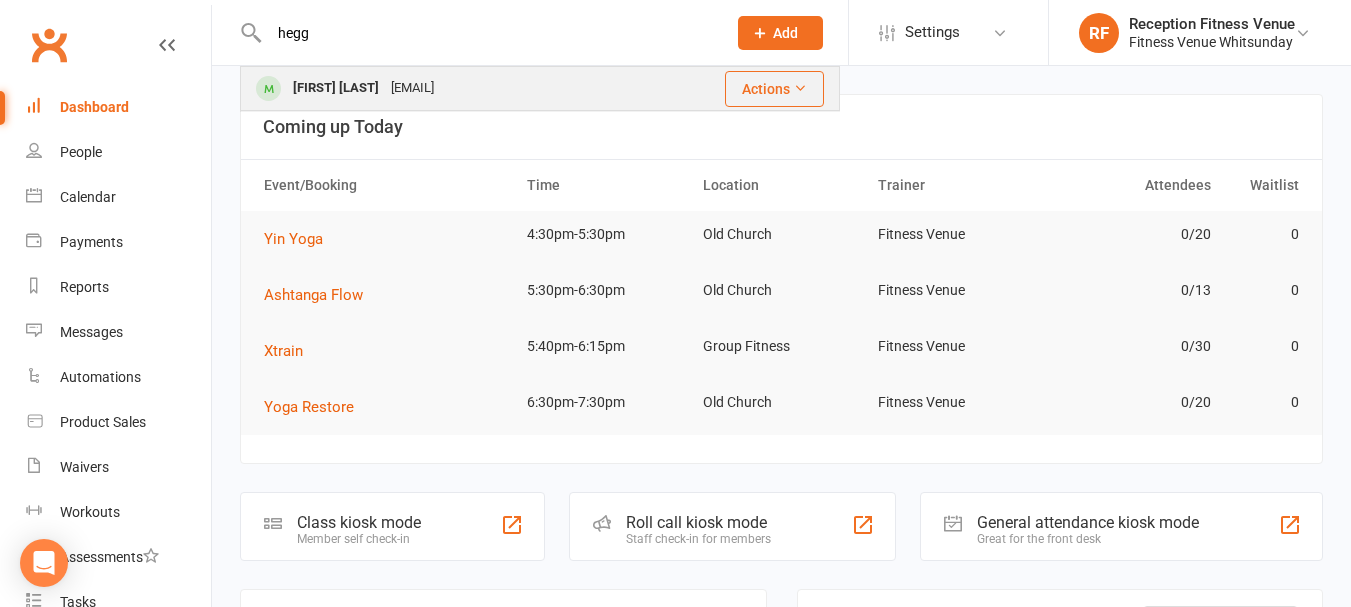 type on "hegg" 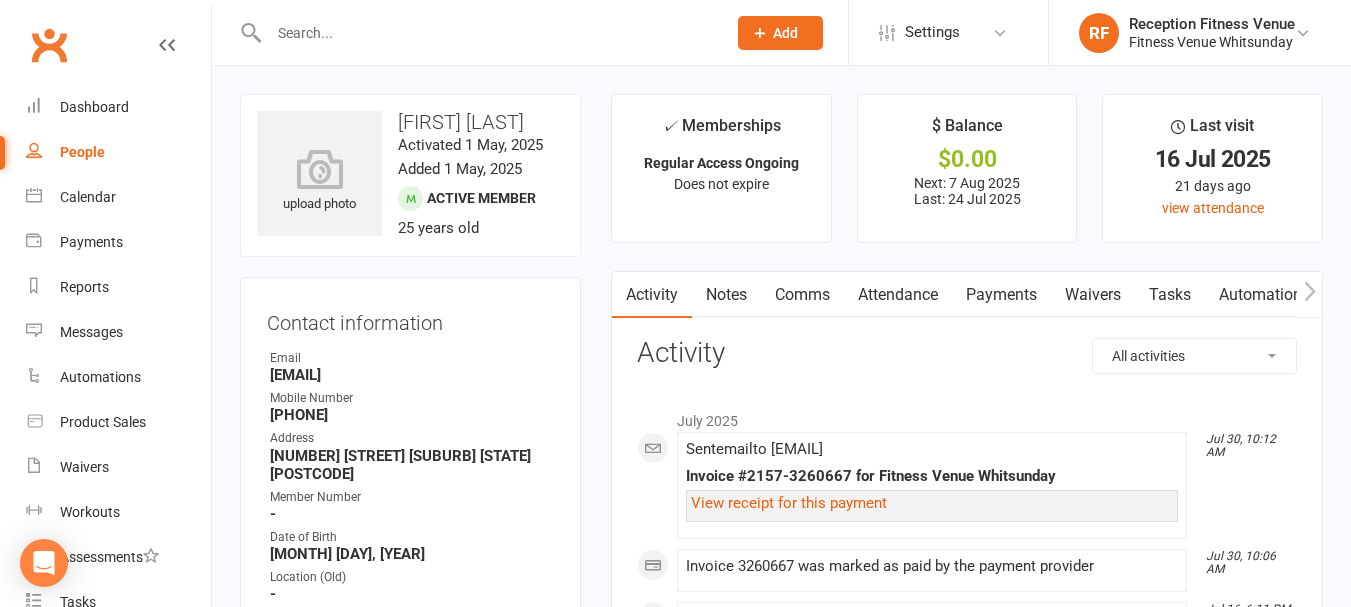click on "Payments" at bounding box center [1001, 295] 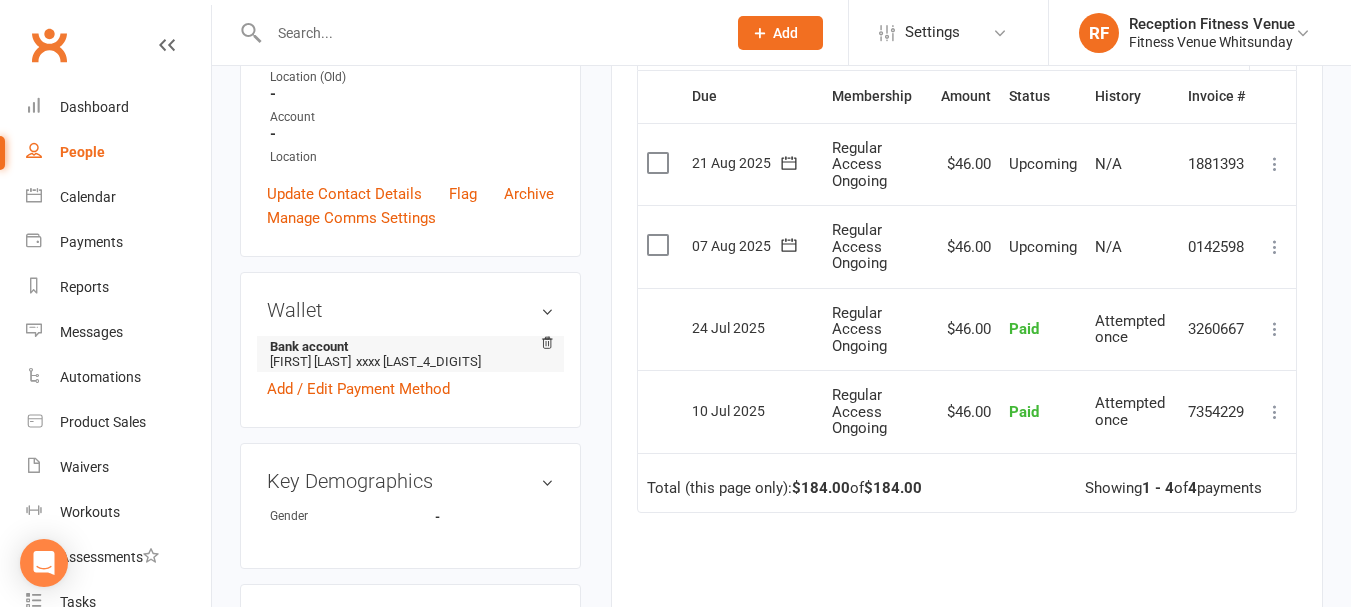 scroll, scrollTop: 200, scrollLeft: 0, axis: vertical 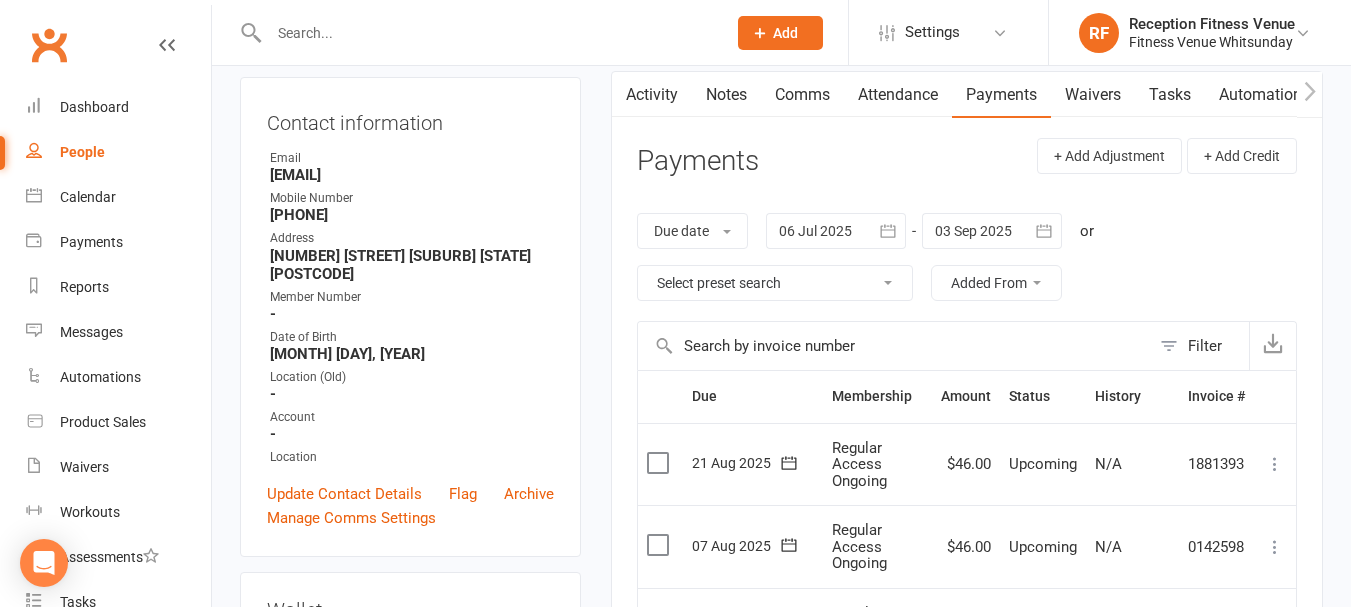 click at bounding box center (836, 231) 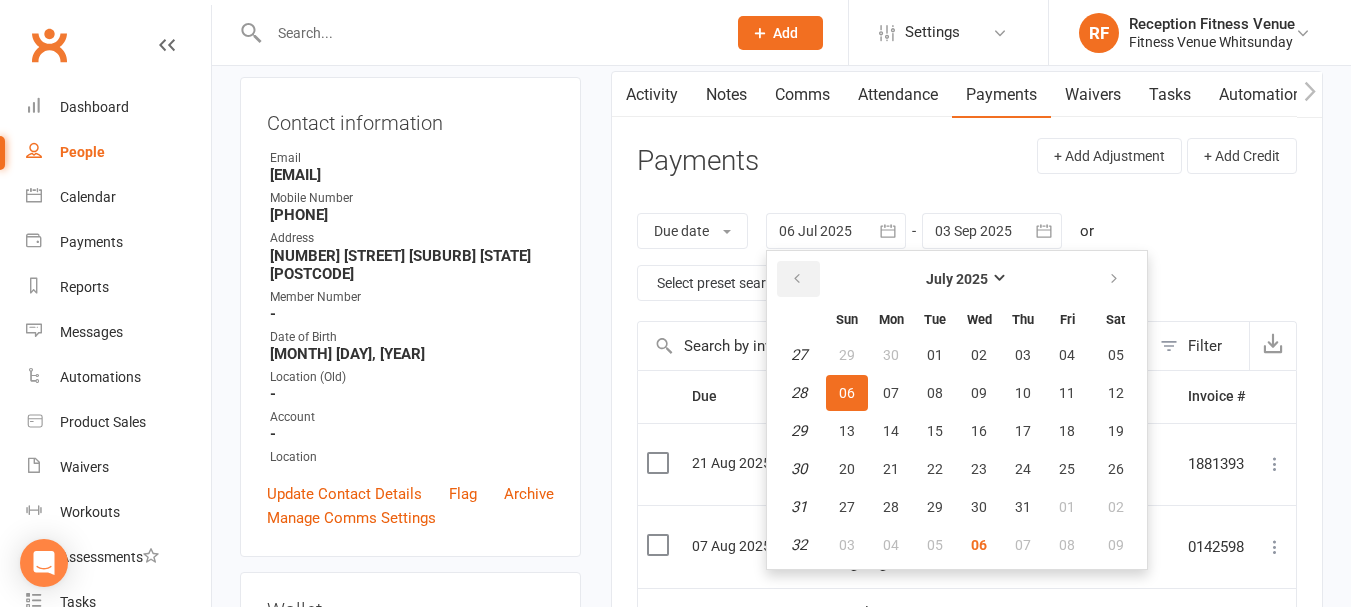 click at bounding box center (798, 279) 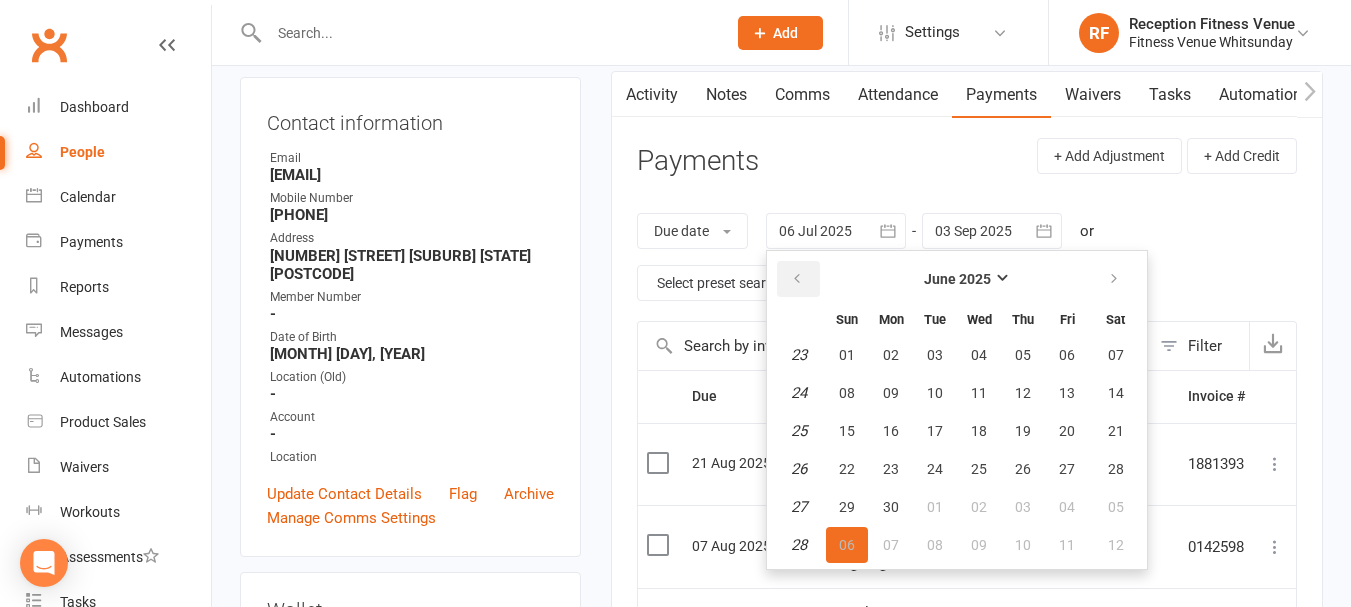 click at bounding box center (798, 279) 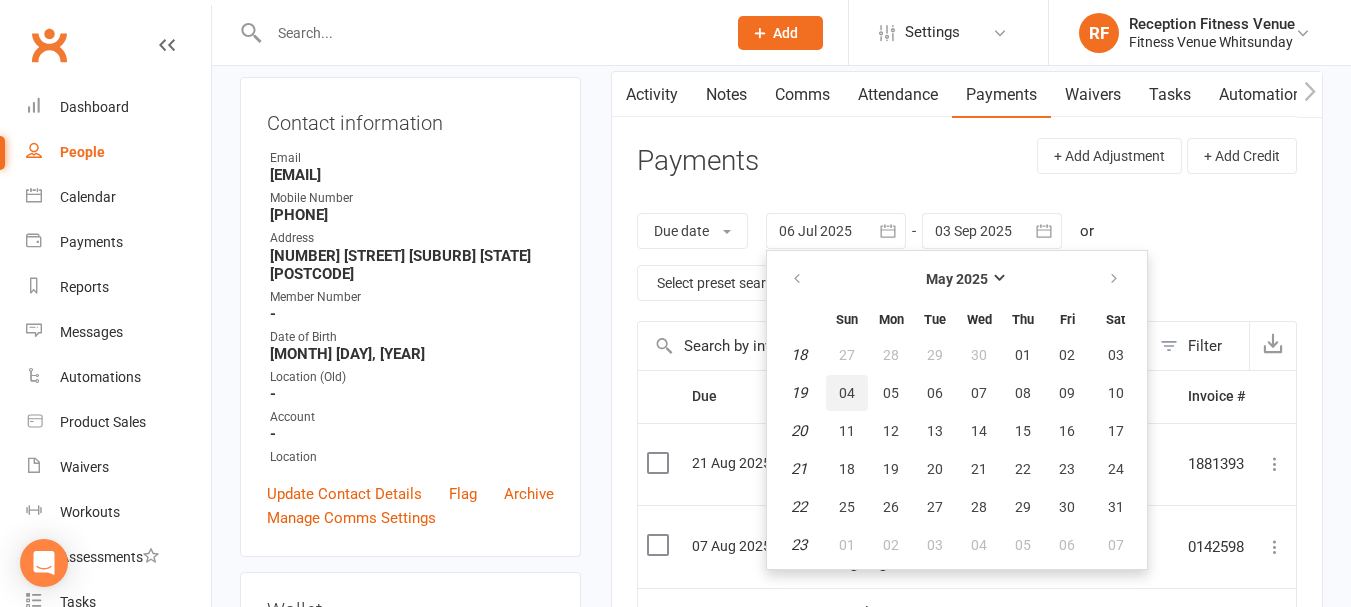 click on "04" at bounding box center [847, 393] 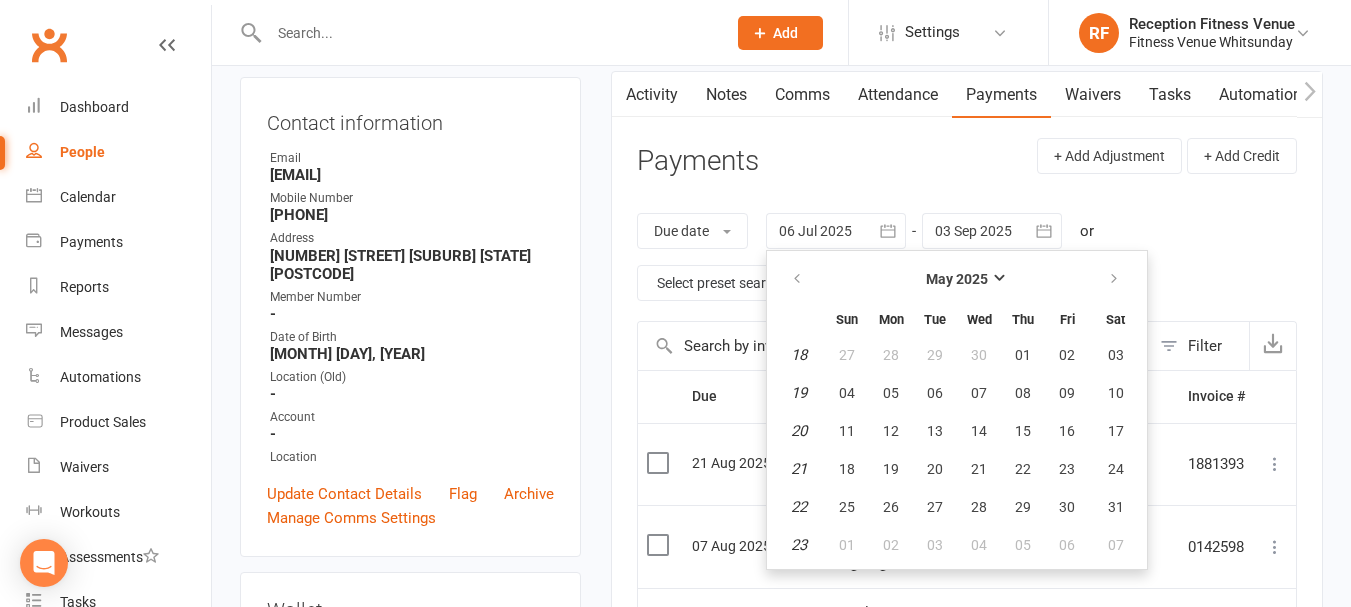 type on "04 May 2025" 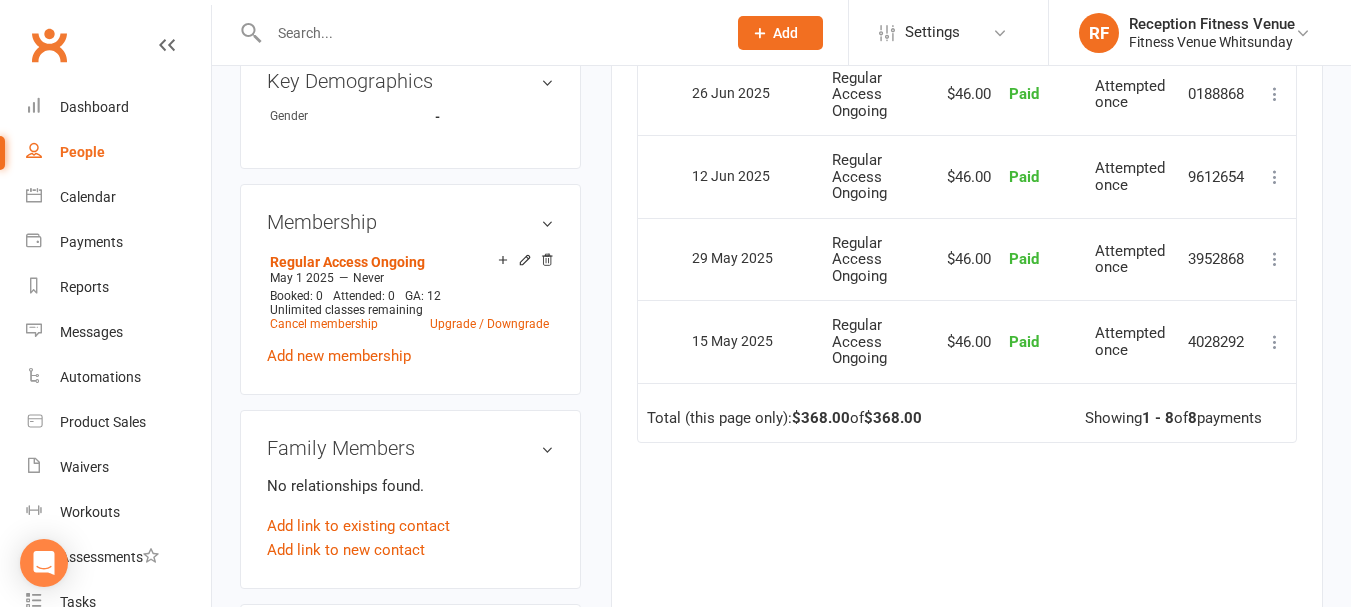 scroll, scrollTop: 1000, scrollLeft: 0, axis: vertical 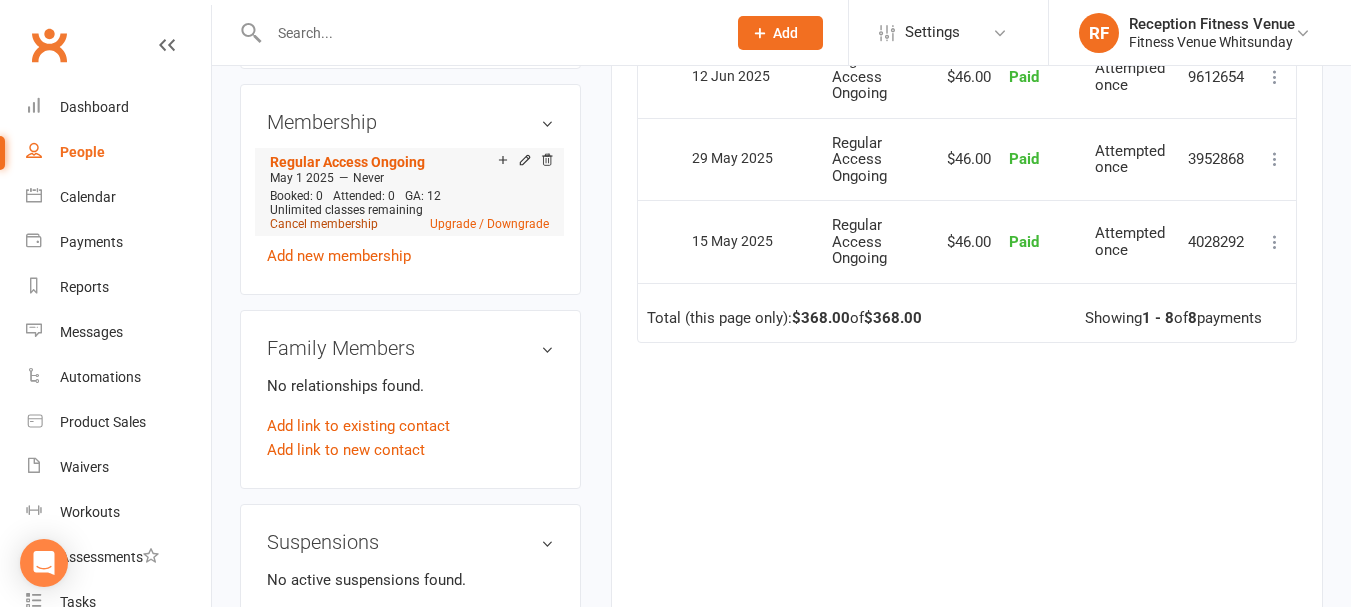 click on "Cancel membership" at bounding box center [324, 224] 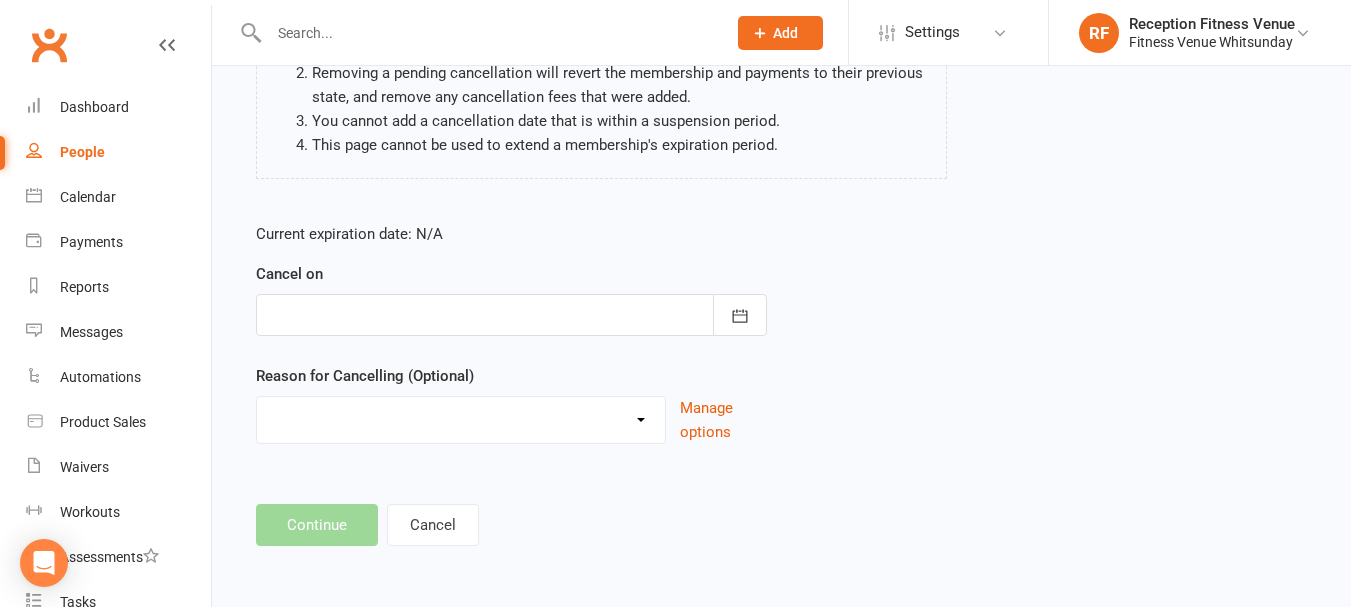 scroll, scrollTop: 0, scrollLeft: 0, axis: both 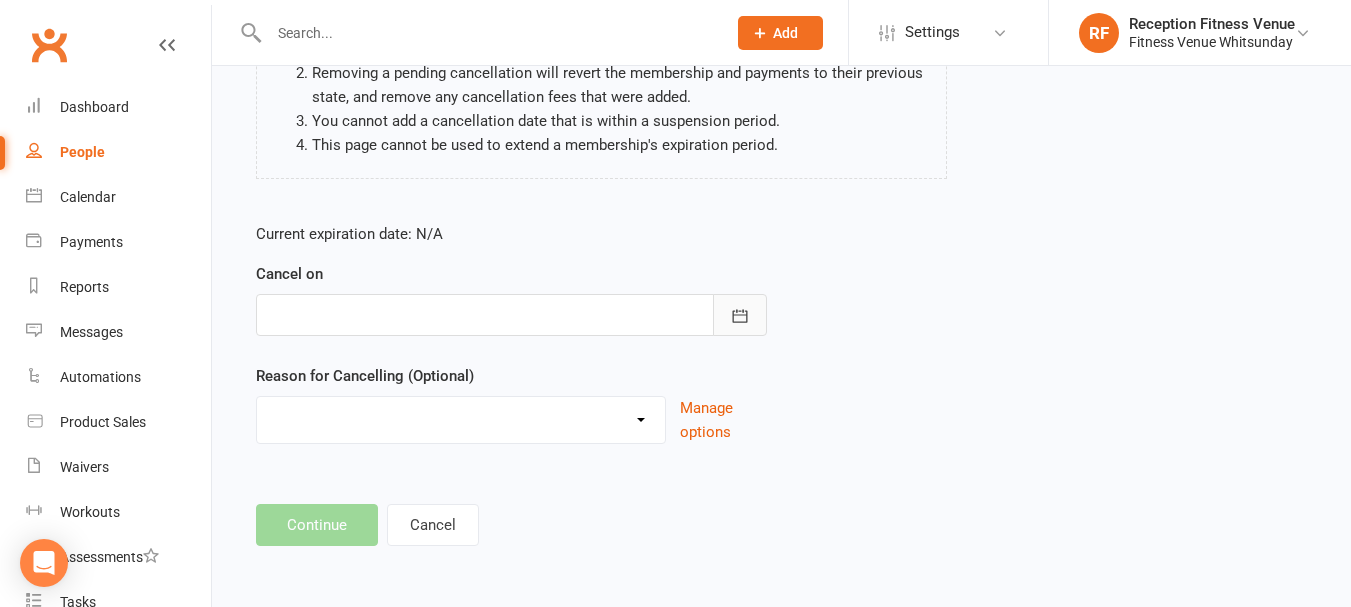 click at bounding box center [740, 315] 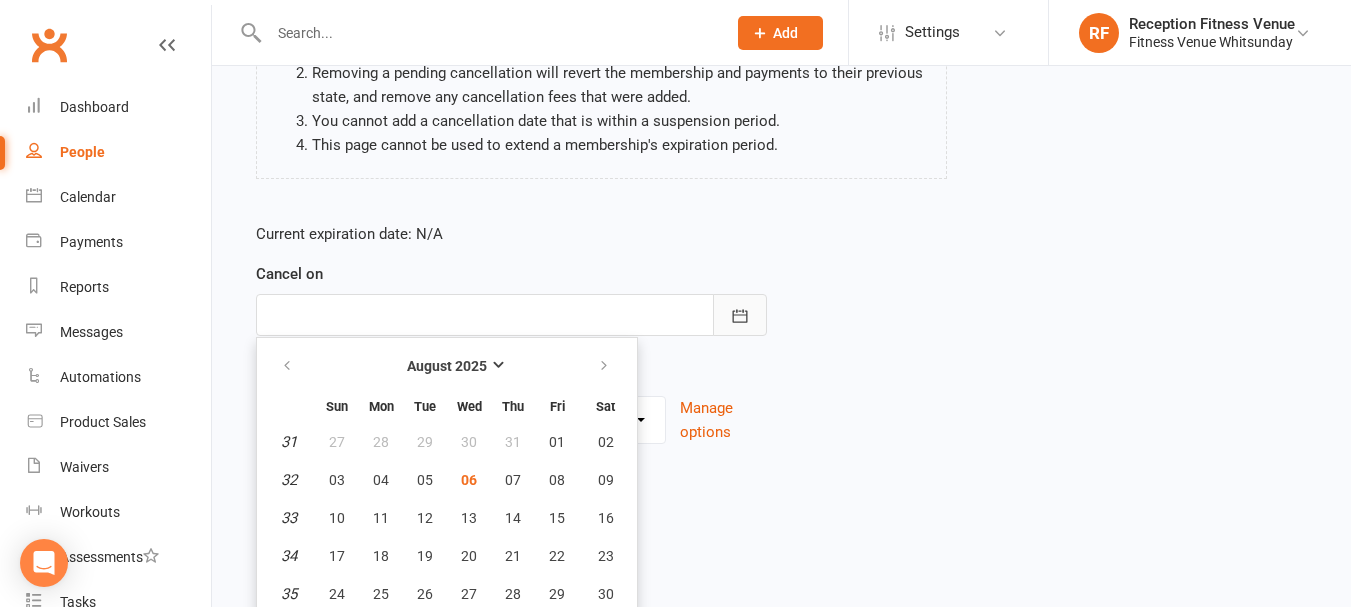 scroll, scrollTop: 302, scrollLeft: 0, axis: vertical 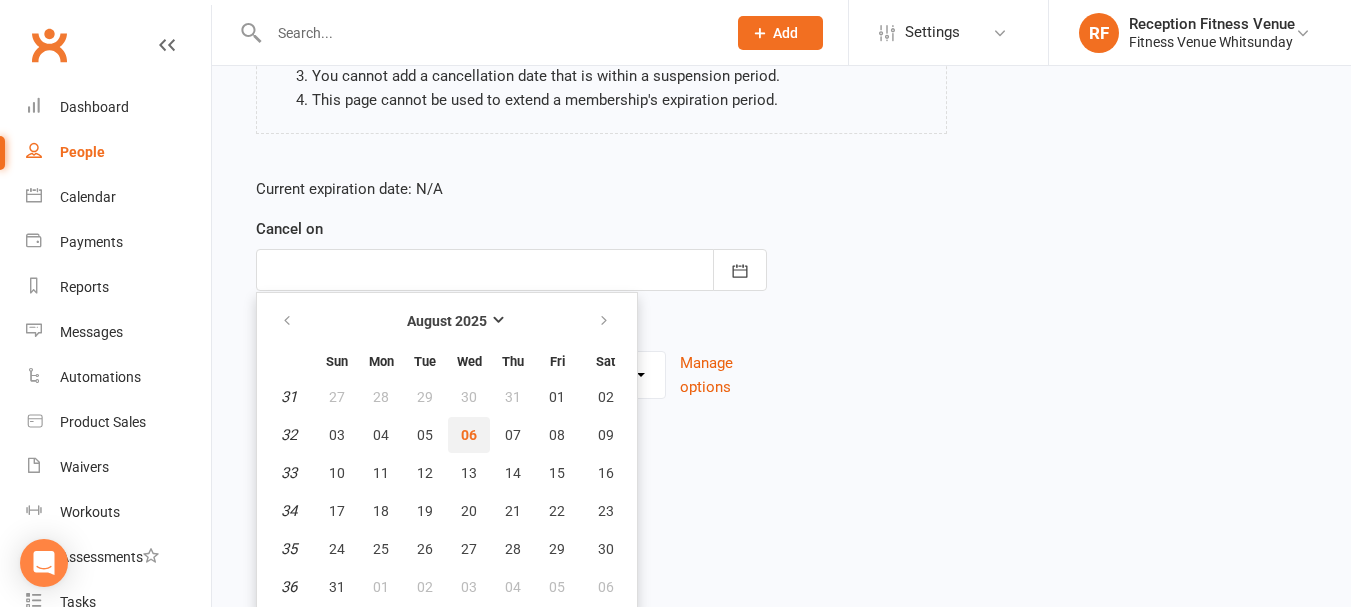 click on "06" at bounding box center [469, 435] 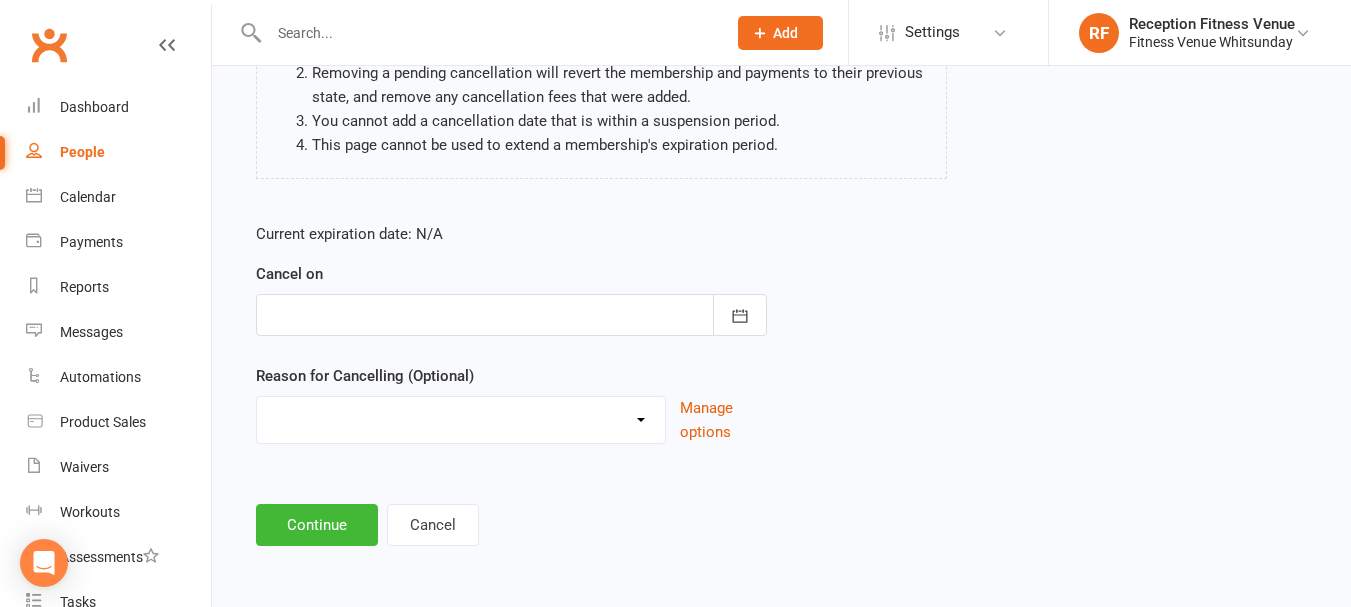 type on "06 Aug 2025" 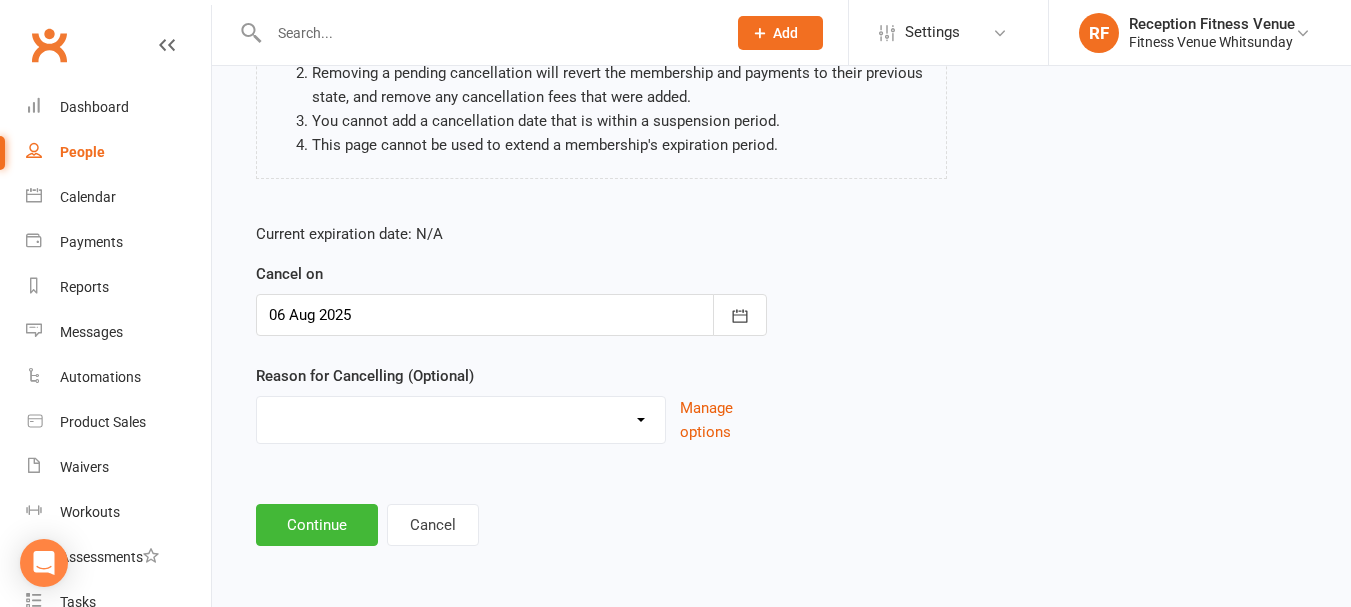 scroll, scrollTop: 257, scrollLeft: 0, axis: vertical 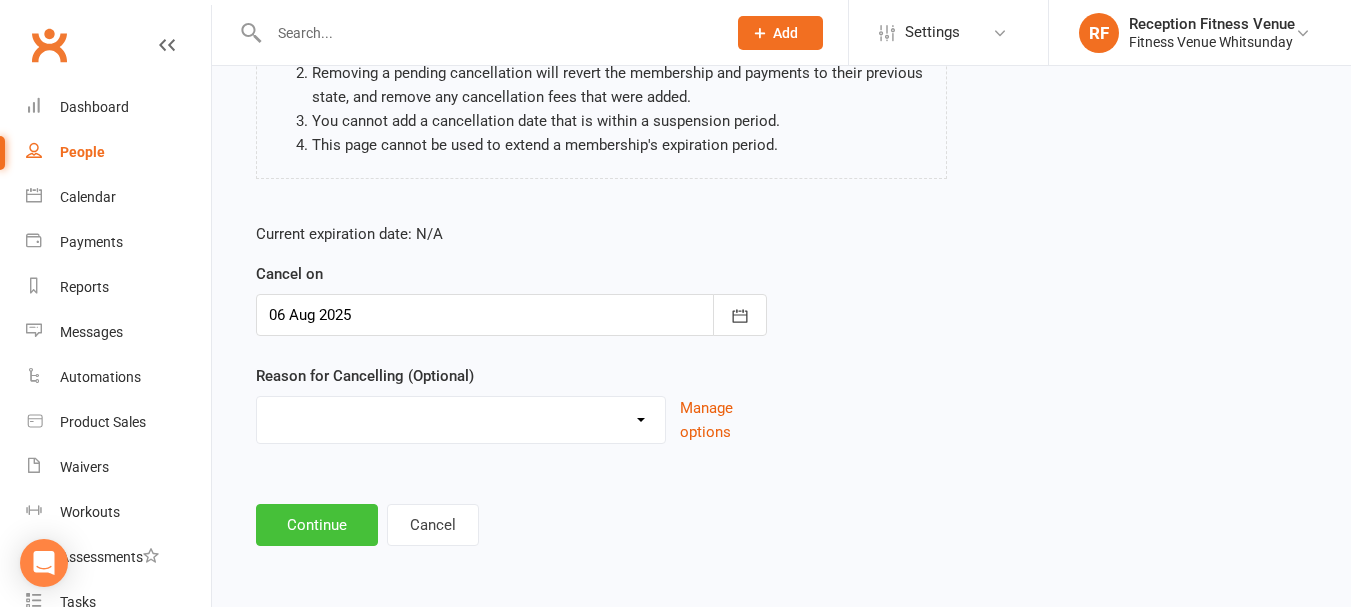 click on "Continue" at bounding box center [317, 525] 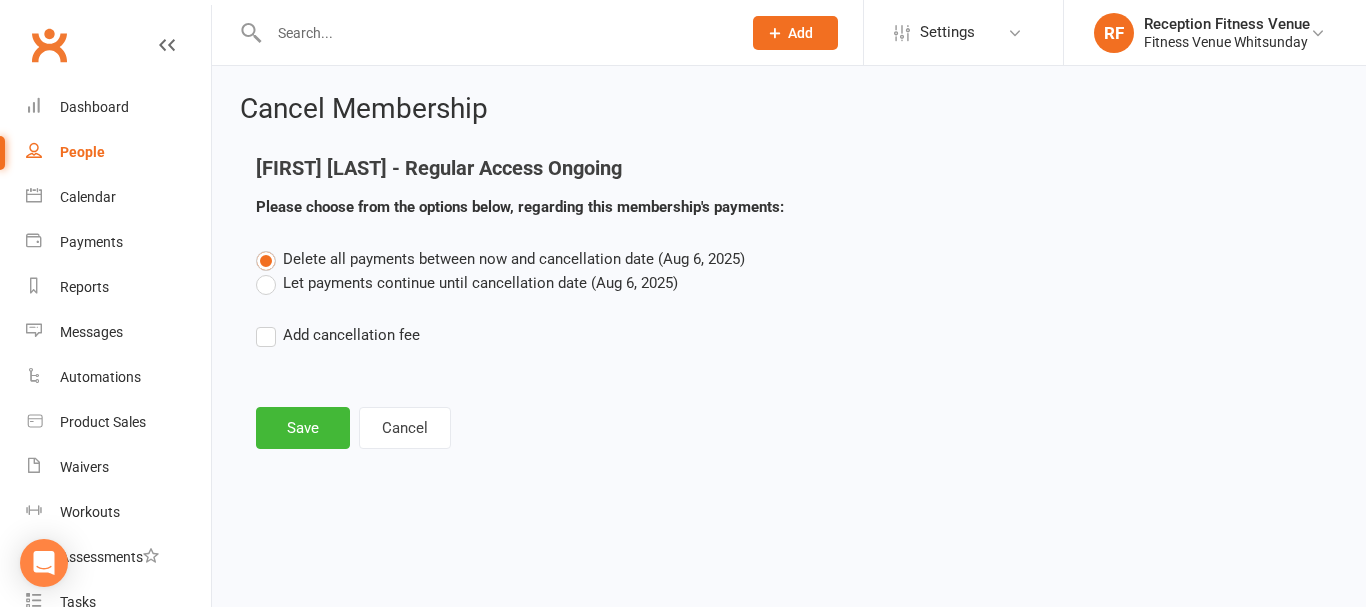 drag, startPoint x: 293, startPoint y: 277, endPoint x: 288, endPoint y: 290, distance: 13.928389 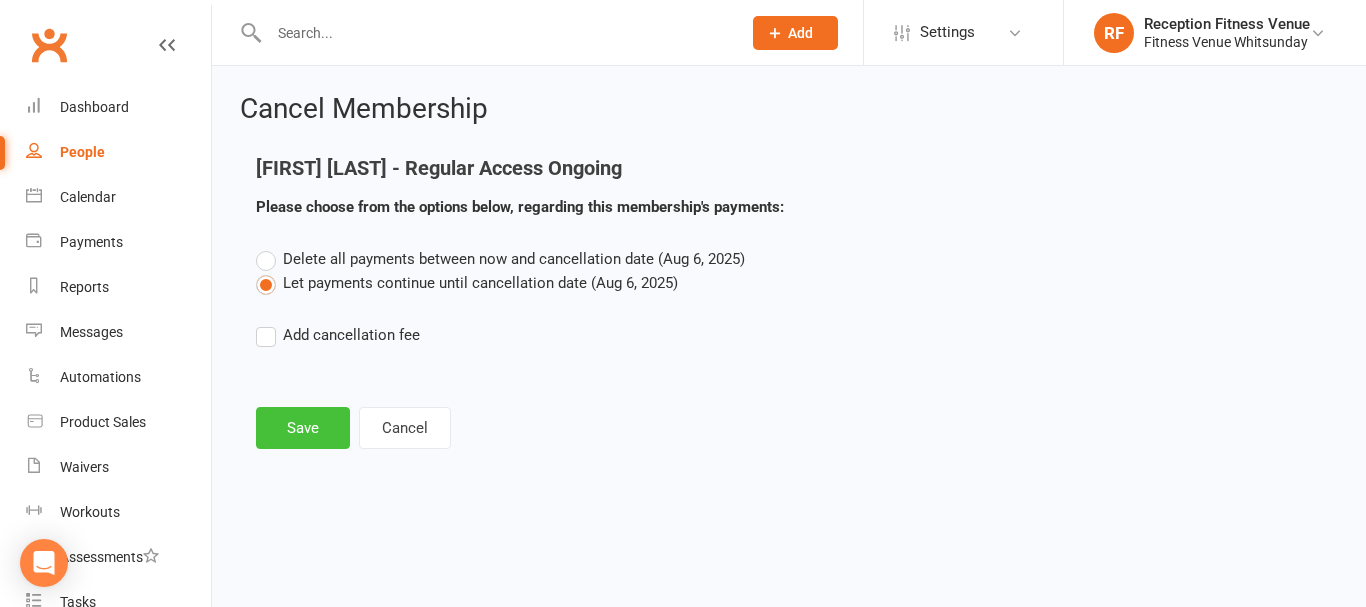 click on "Save" at bounding box center (303, 428) 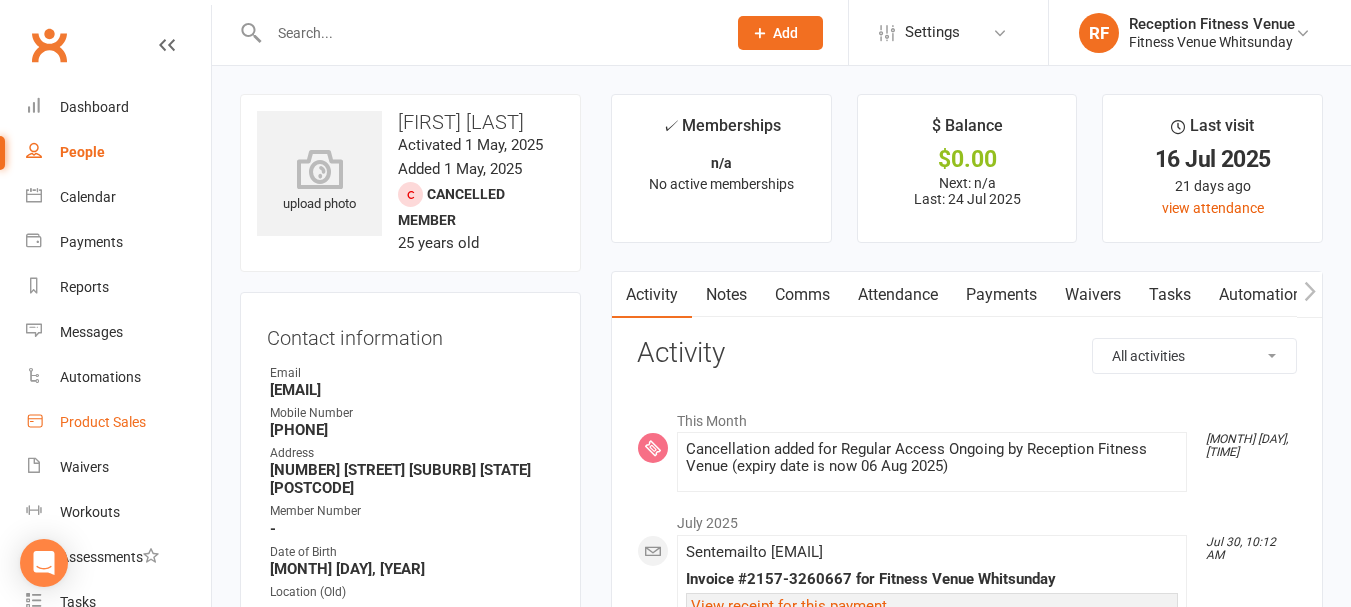 click on "Product Sales" at bounding box center (103, 422) 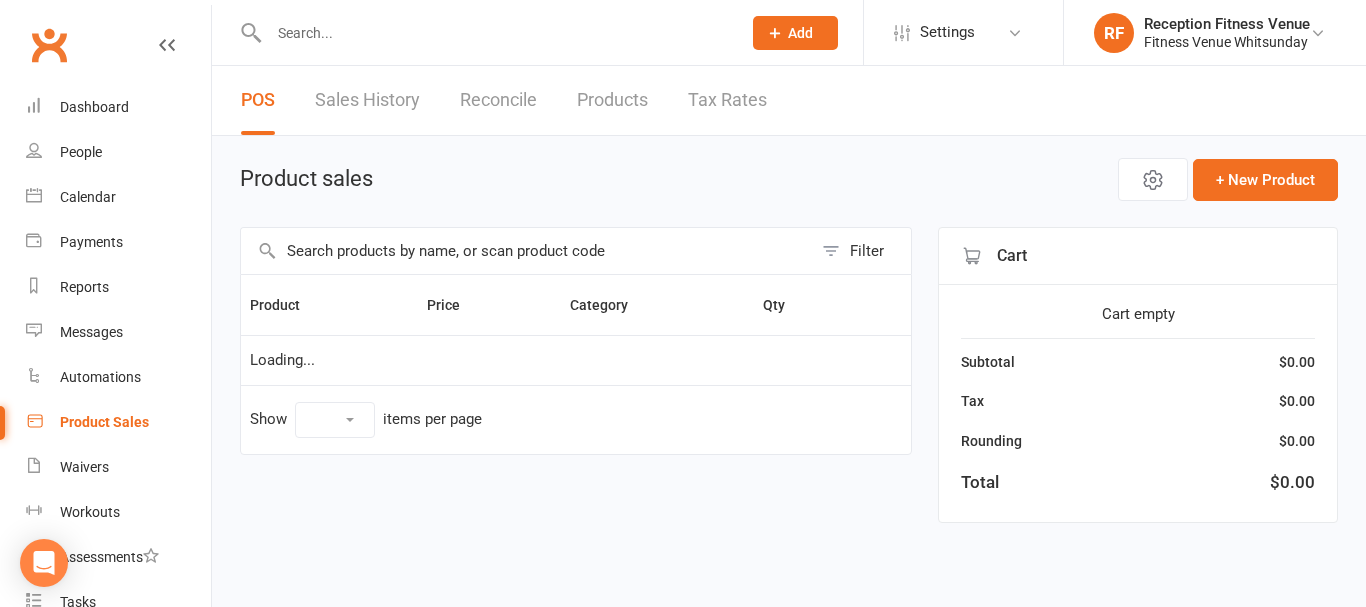 select on "100" 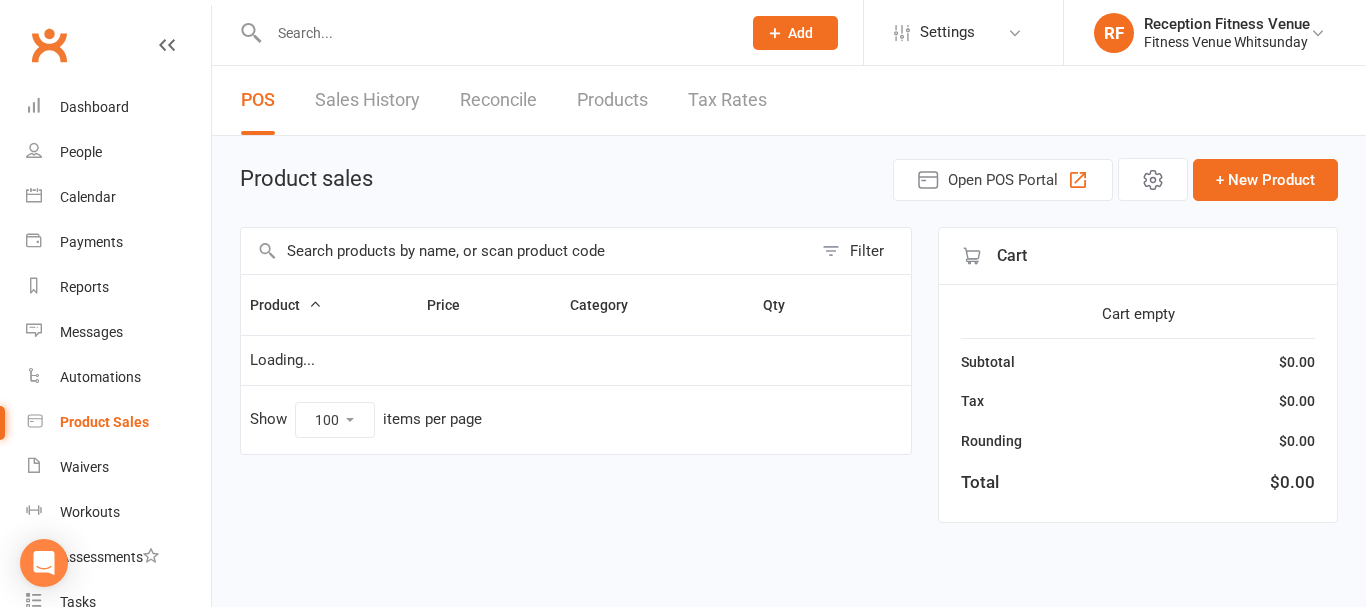 click at bounding box center [526, 251] 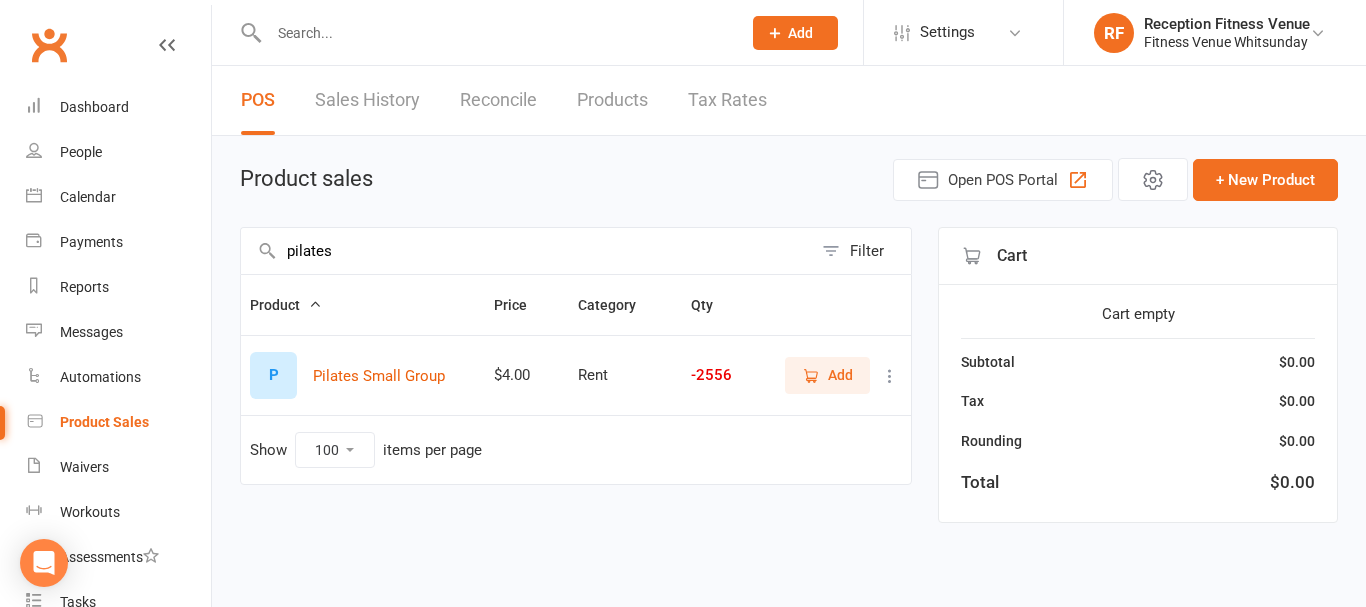 type on "pilates" 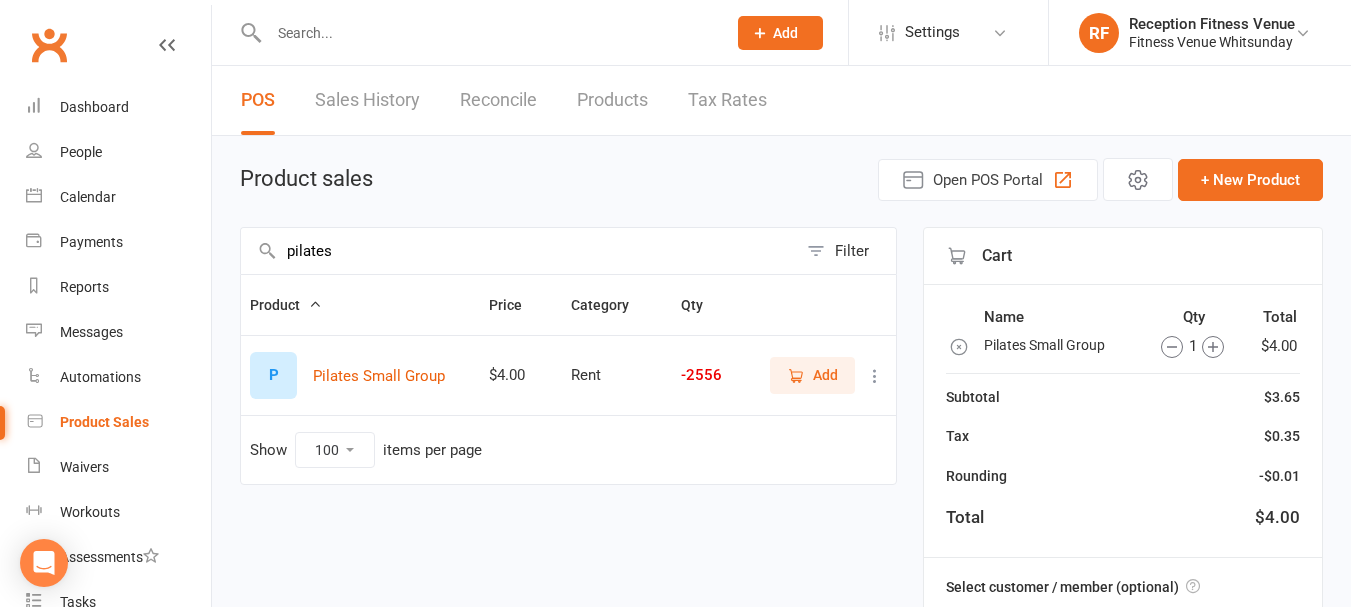click 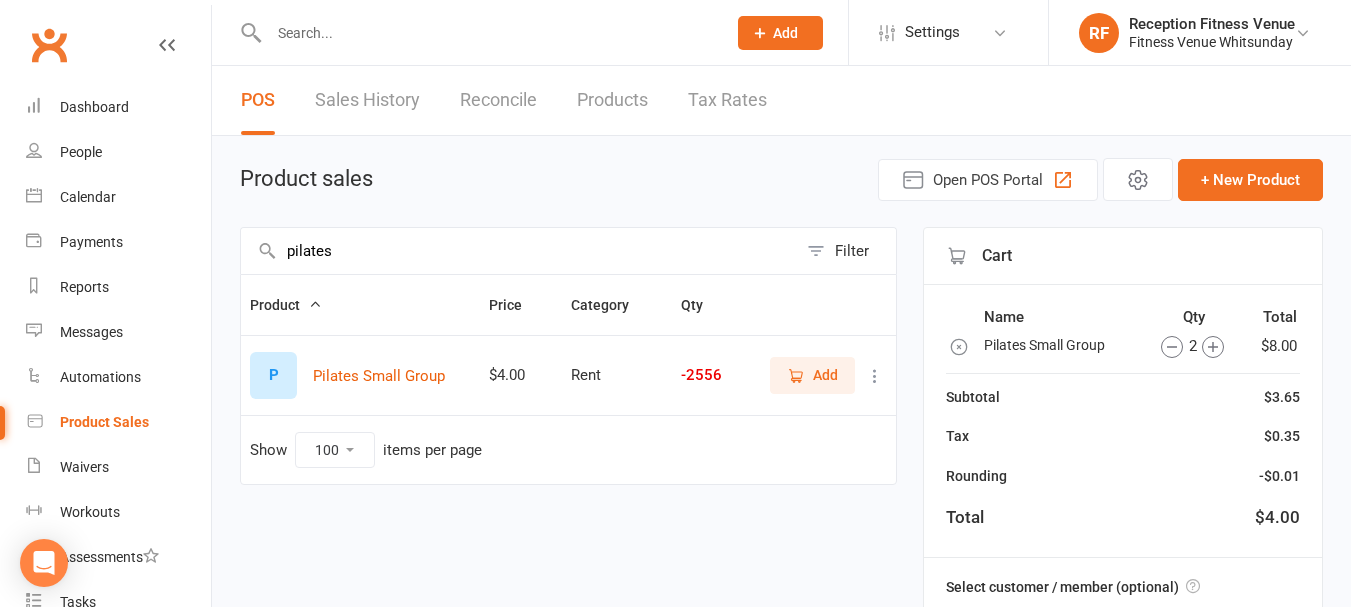 click 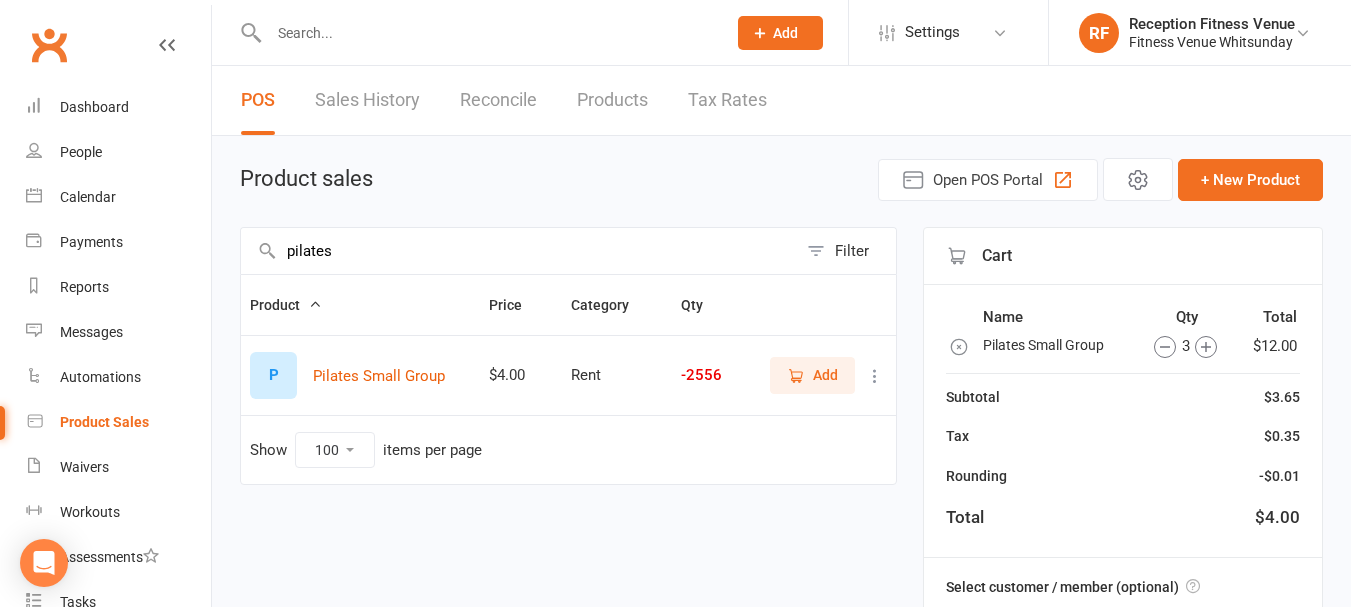 click 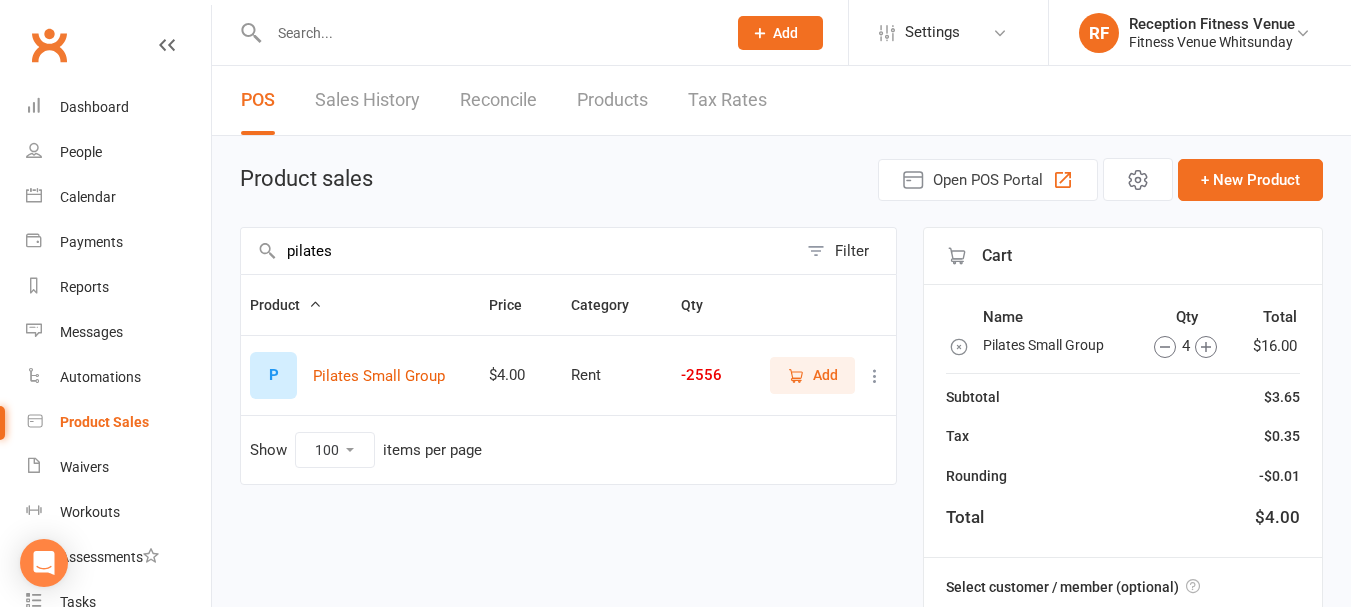 click 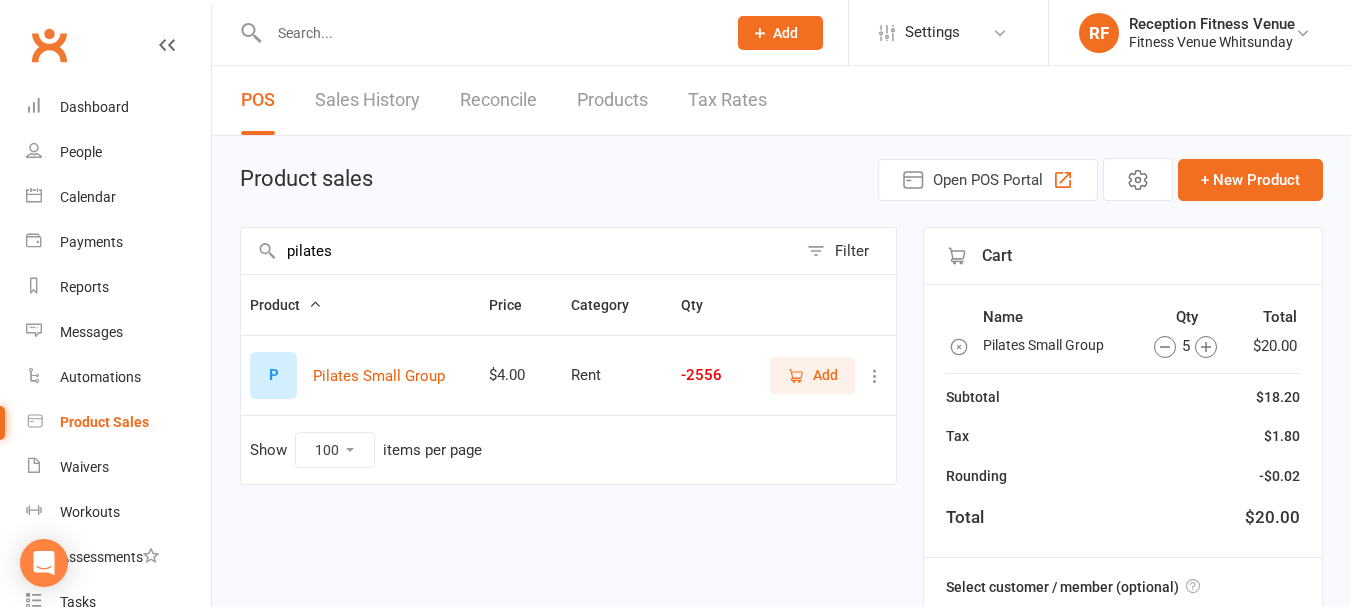 click 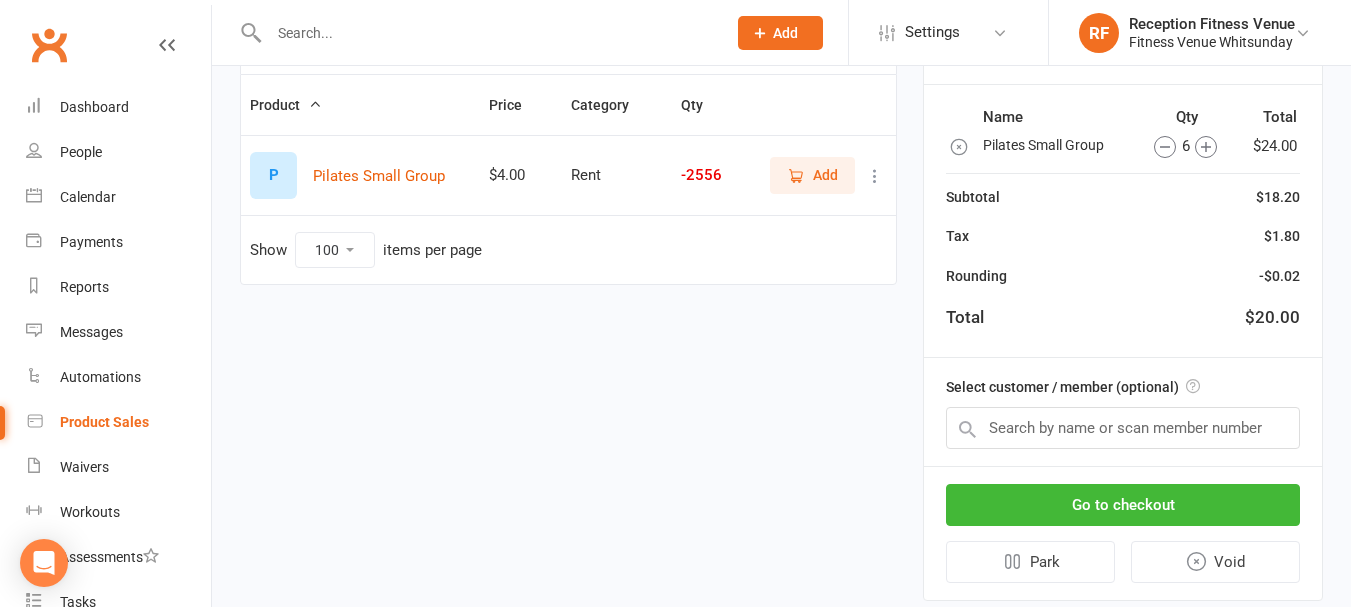 scroll, scrollTop: 251, scrollLeft: 0, axis: vertical 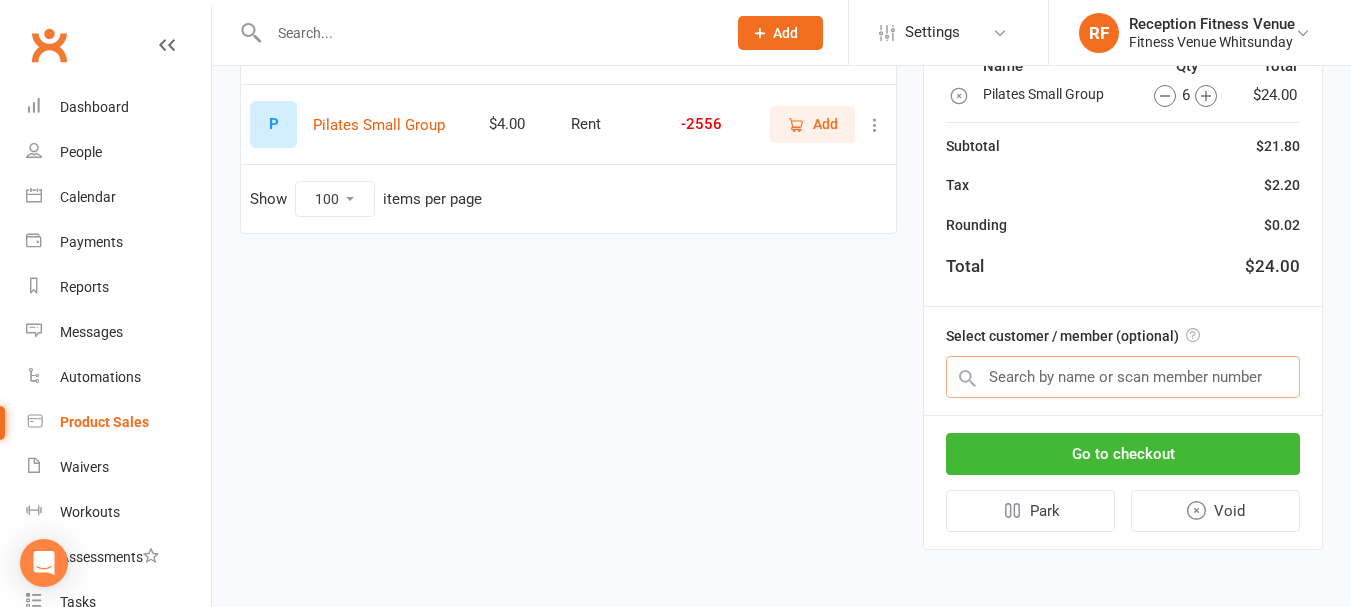 click at bounding box center [1123, 377] 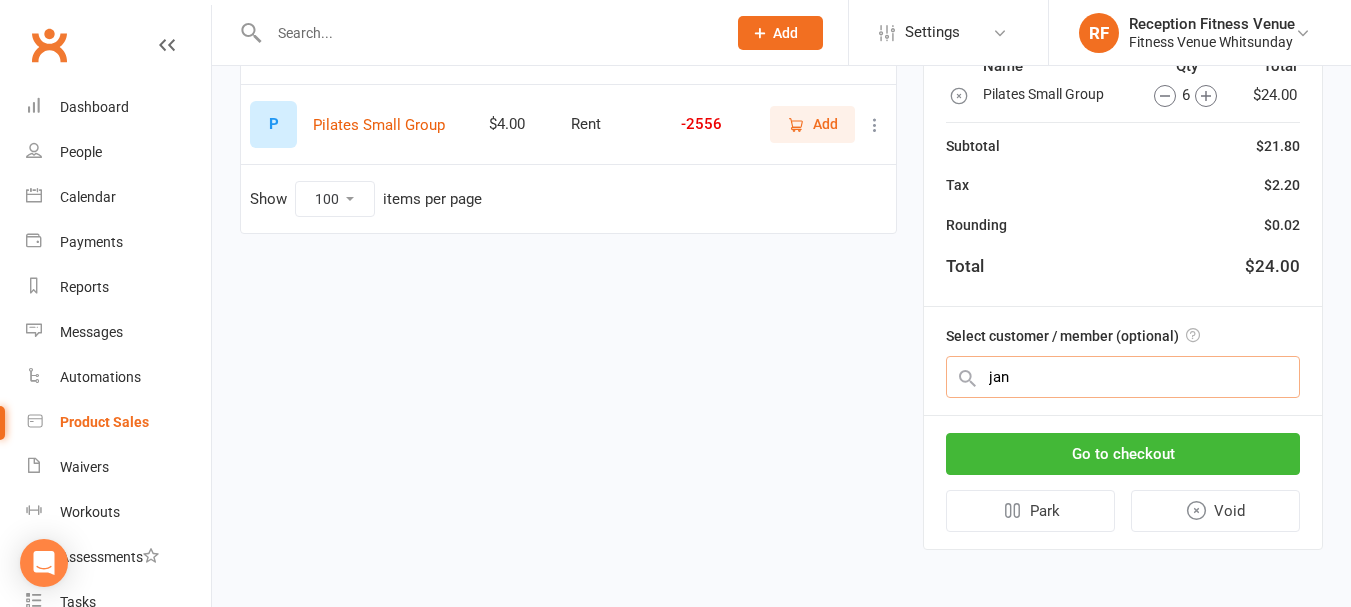 type on "jane" 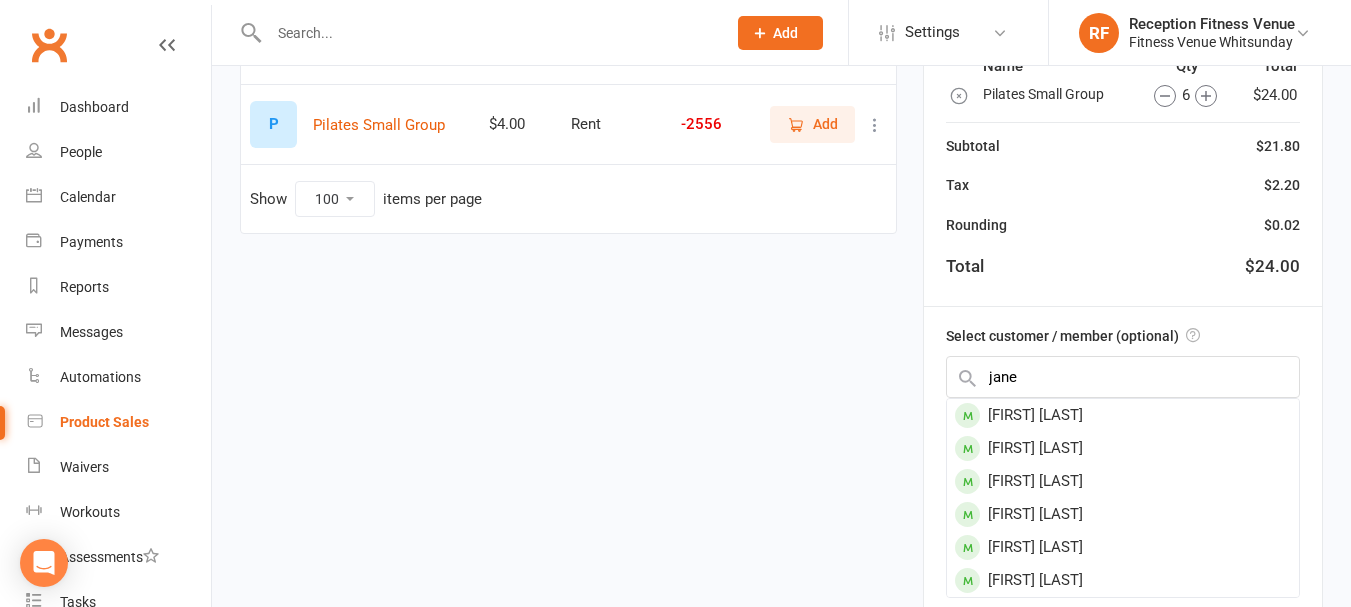 type 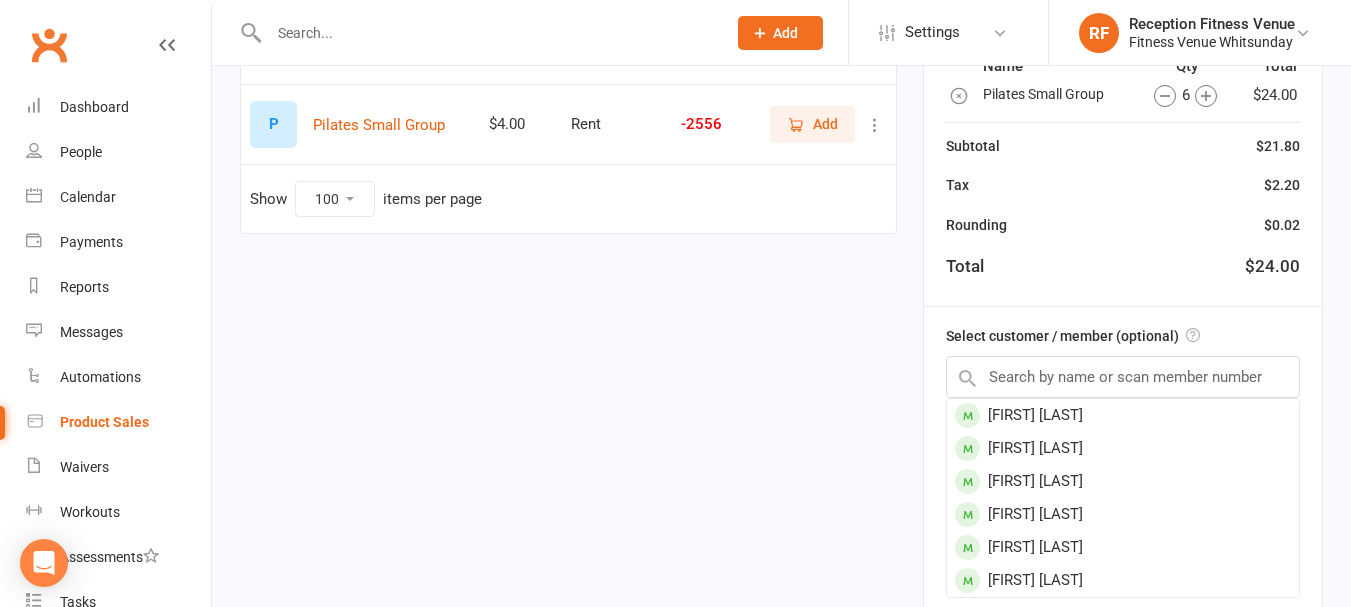 click on "pilates Filter Product Price Category Qty P Pilates Small Group $4.00 Rent -2556   Add Show 10 25 50 100 items per page" at bounding box center [568, 363] 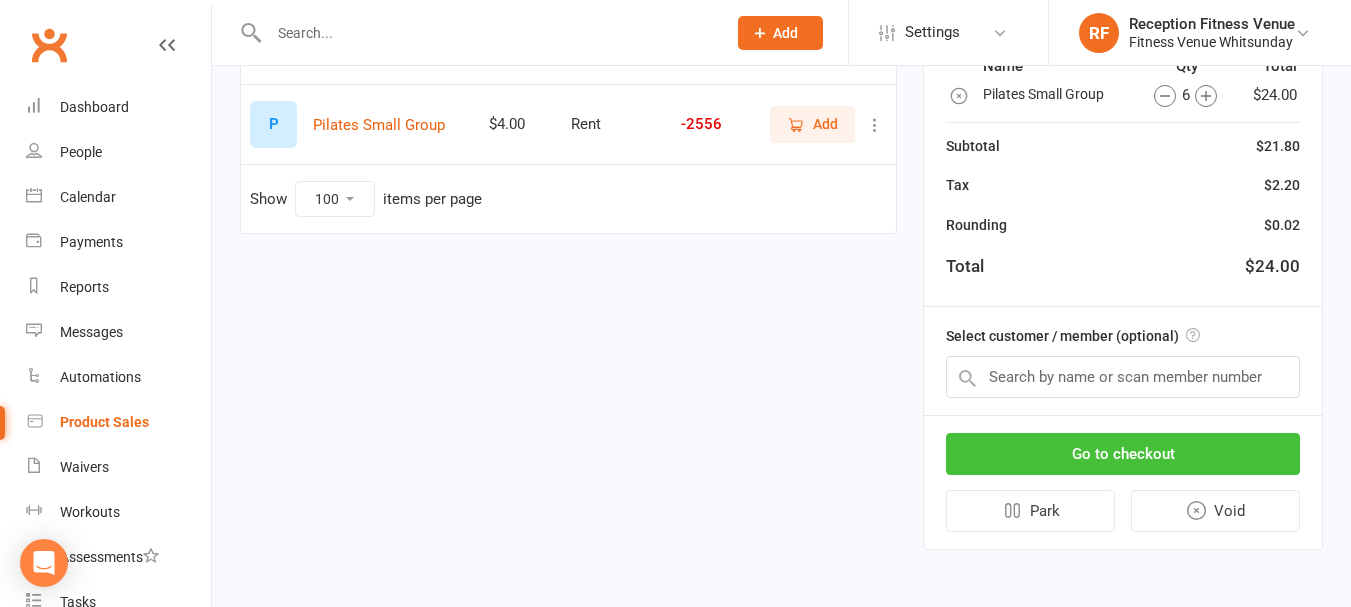 click on "Go to checkout" at bounding box center [1123, 454] 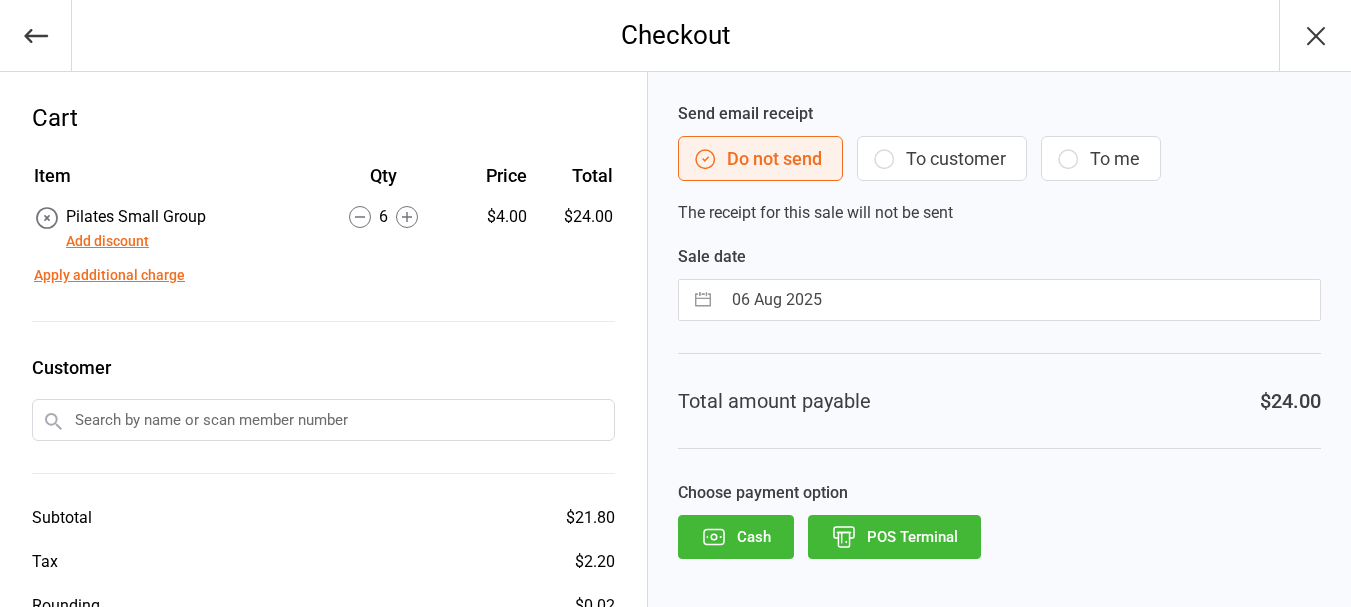 scroll, scrollTop: 0, scrollLeft: 0, axis: both 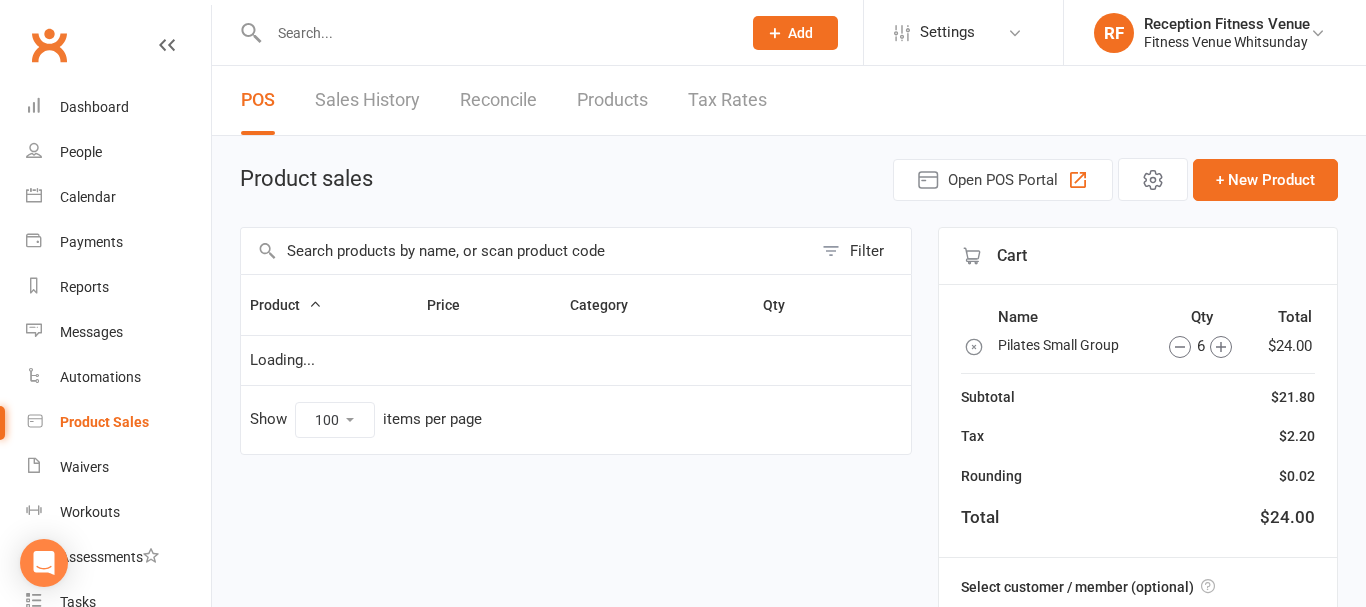 select on "100" 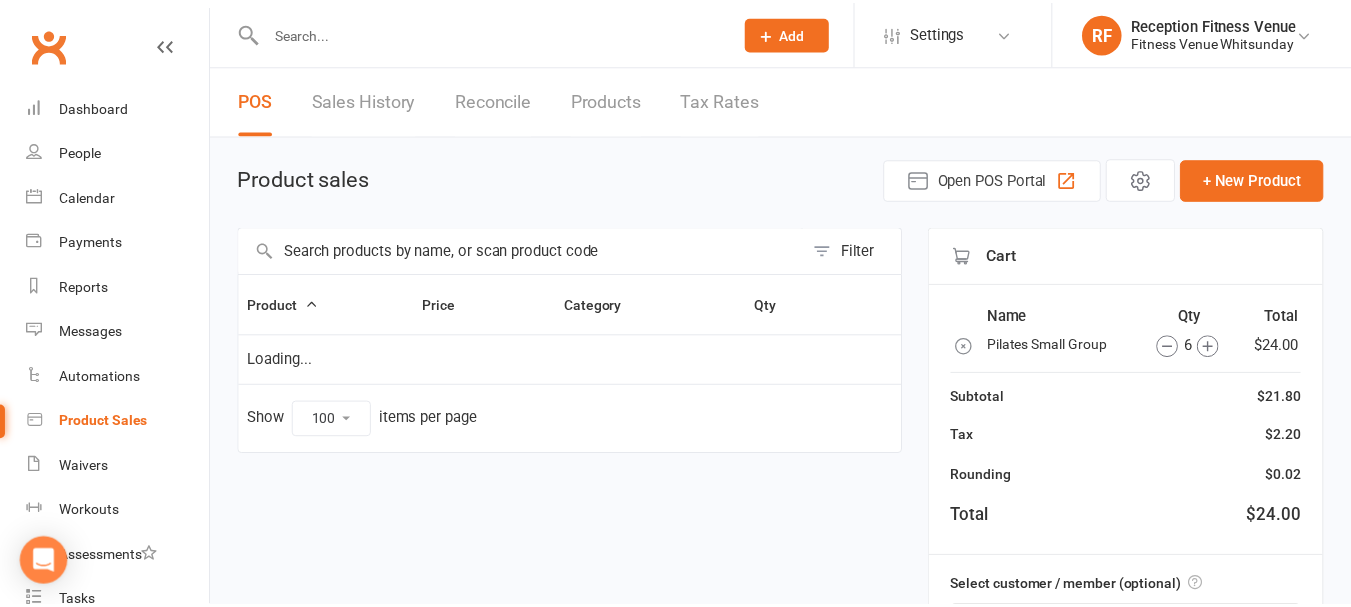 scroll, scrollTop: 0, scrollLeft: 0, axis: both 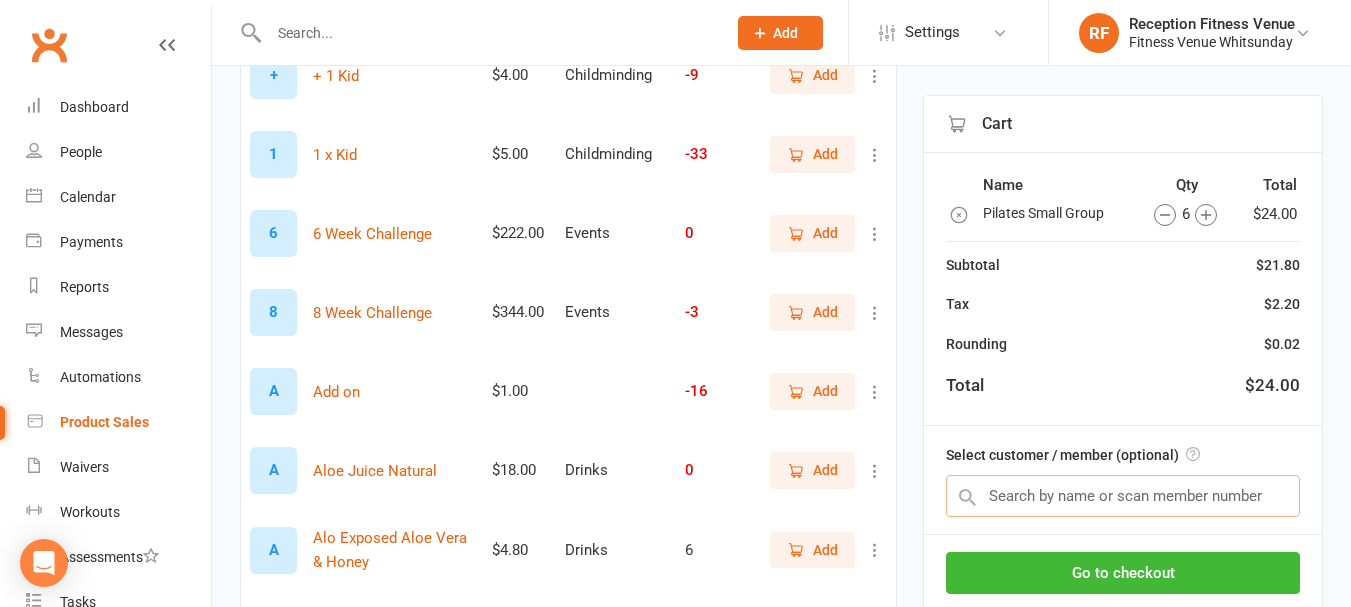 click at bounding box center [1123, 496] 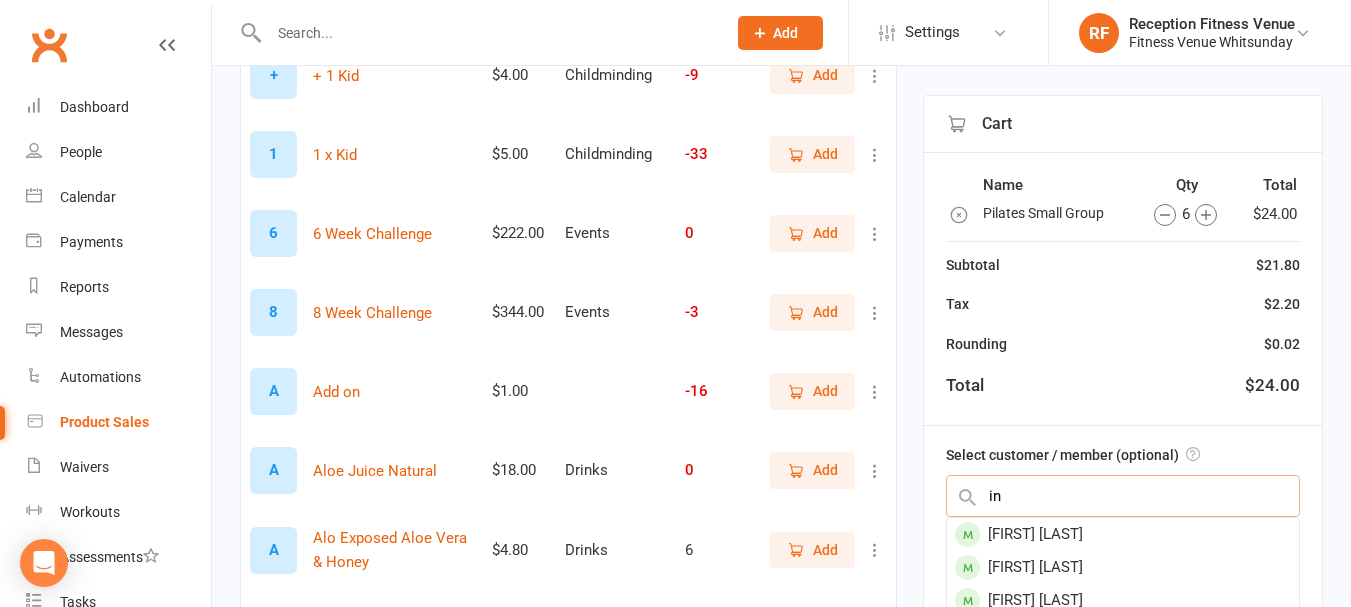 type on "i" 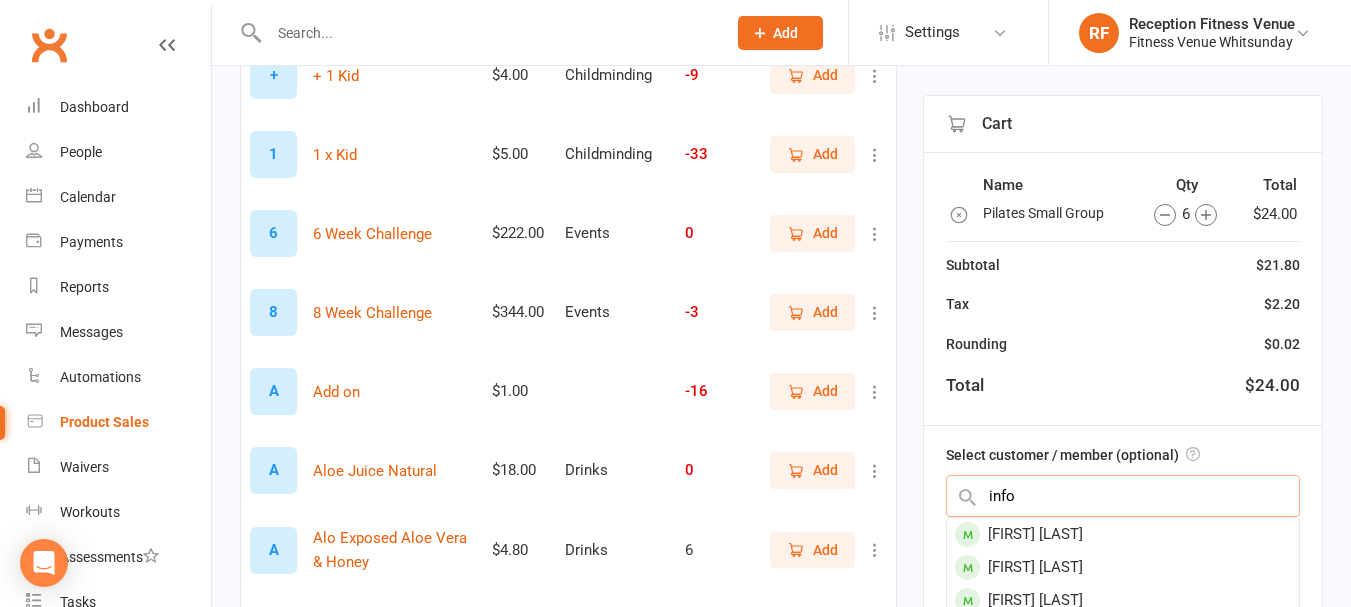 scroll, scrollTop: 500, scrollLeft: 0, axis: vertical 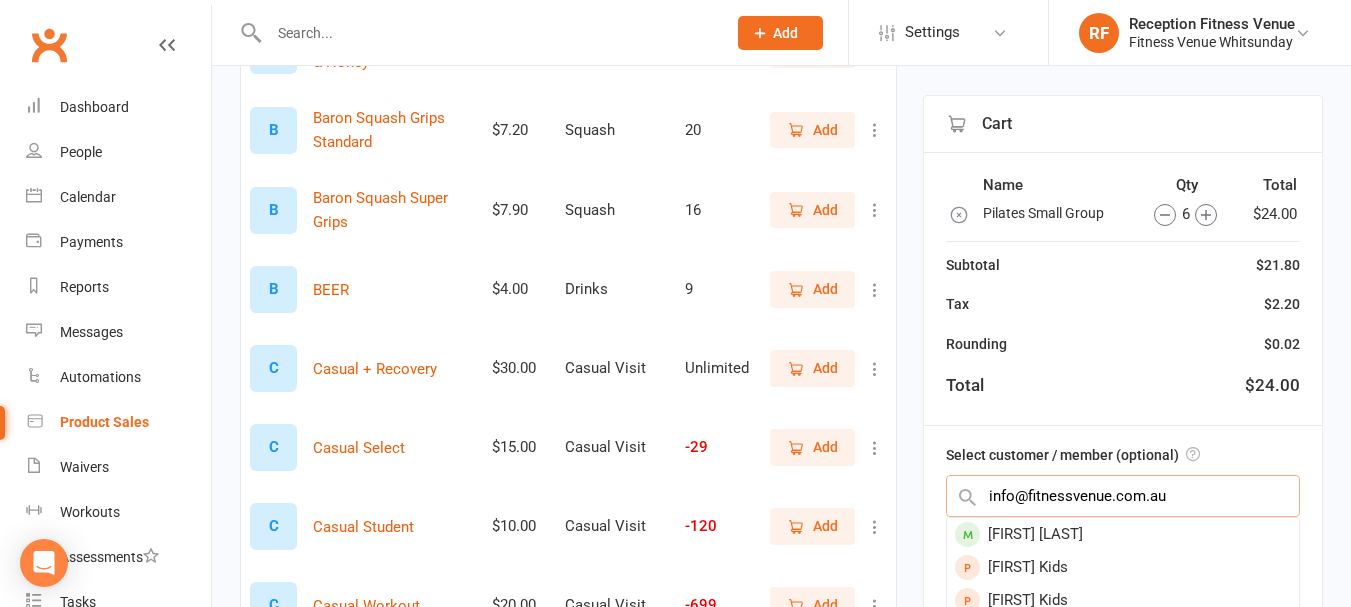 type on "info@fitnessvenue.com.au" 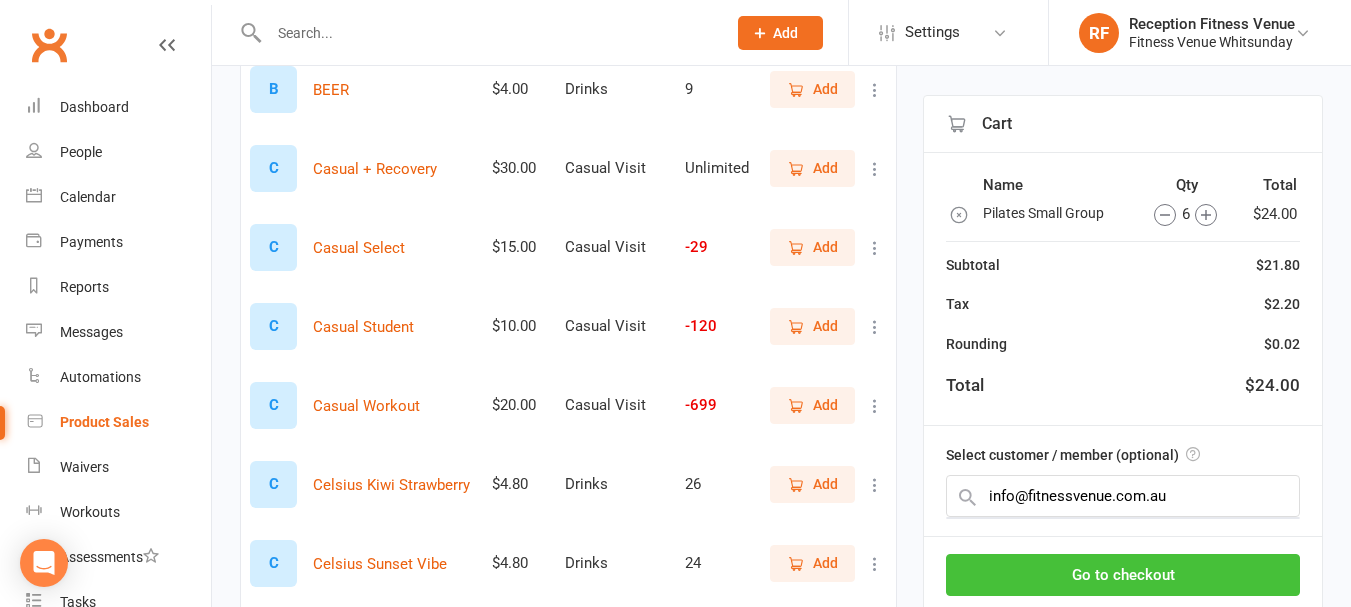 type 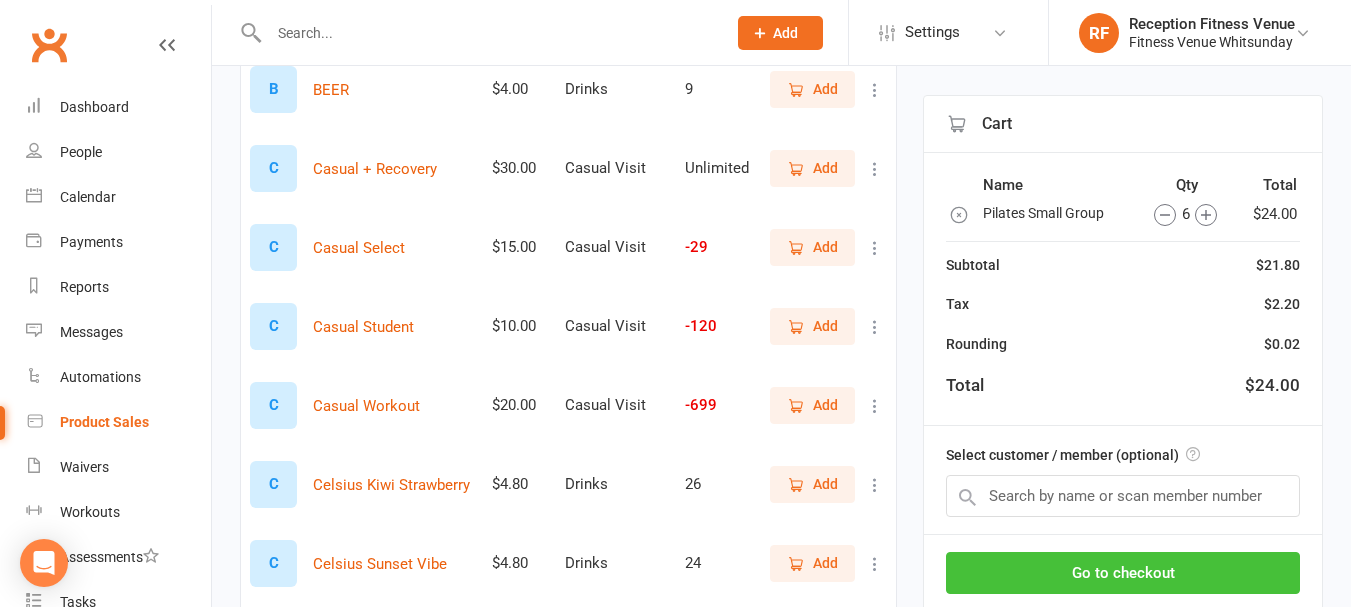 click on "Go to checkout" at bounding box center (1123, 573) 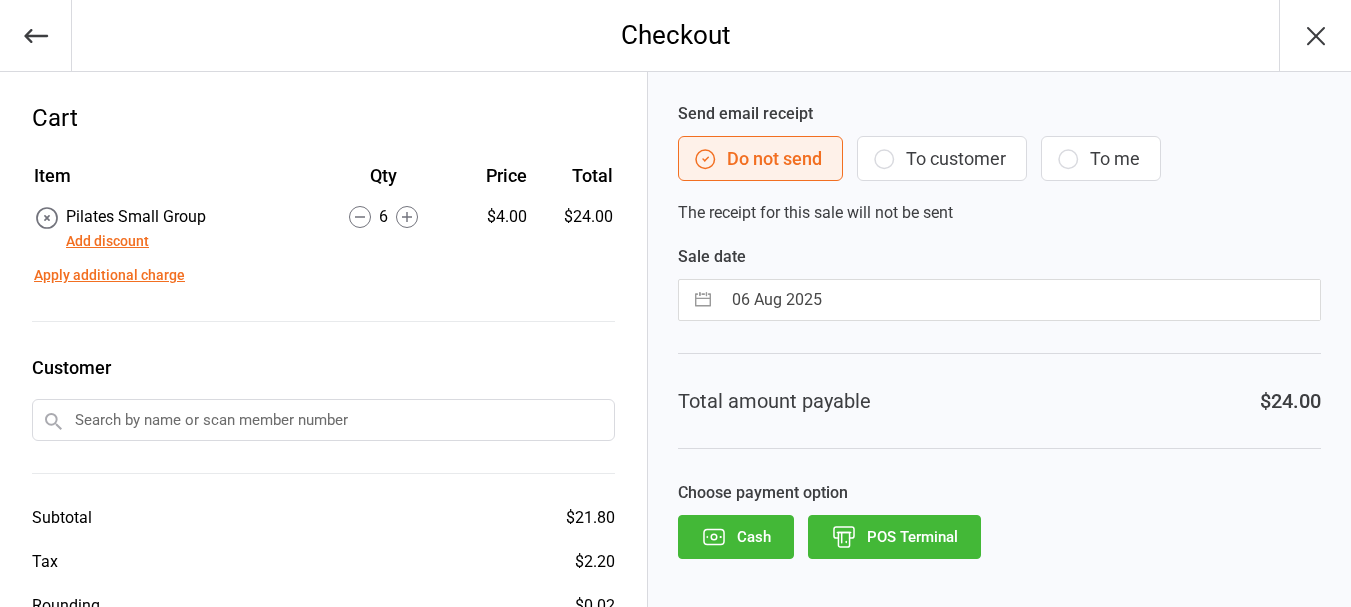 scroll, scrollTop: 0, scrollLeft: 0, axis: both 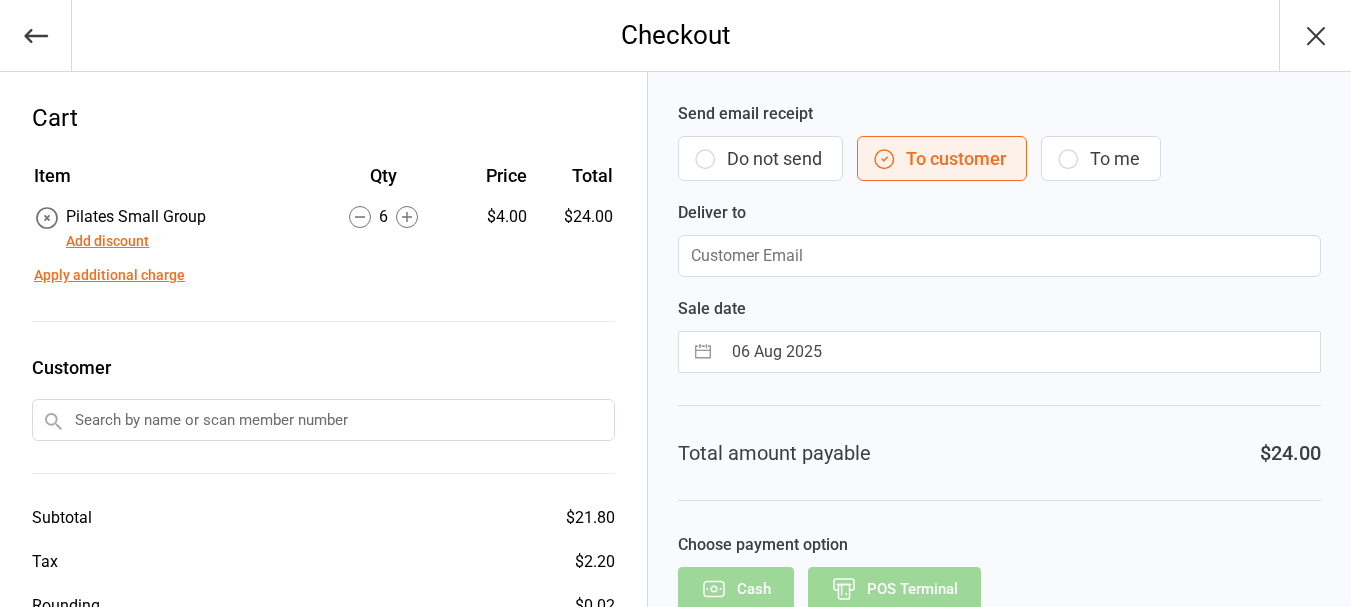 click at bounding box center [999, 256] 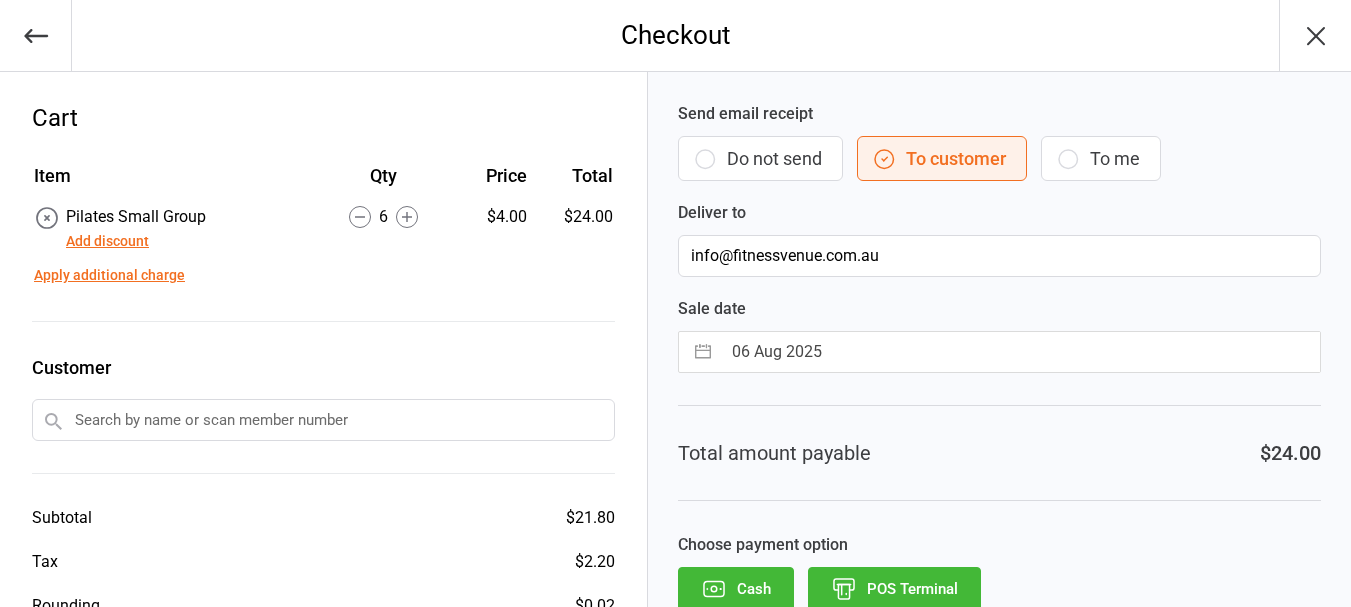 scroll, scrollTop: 100, scrollLeft: 0, axis: vertical 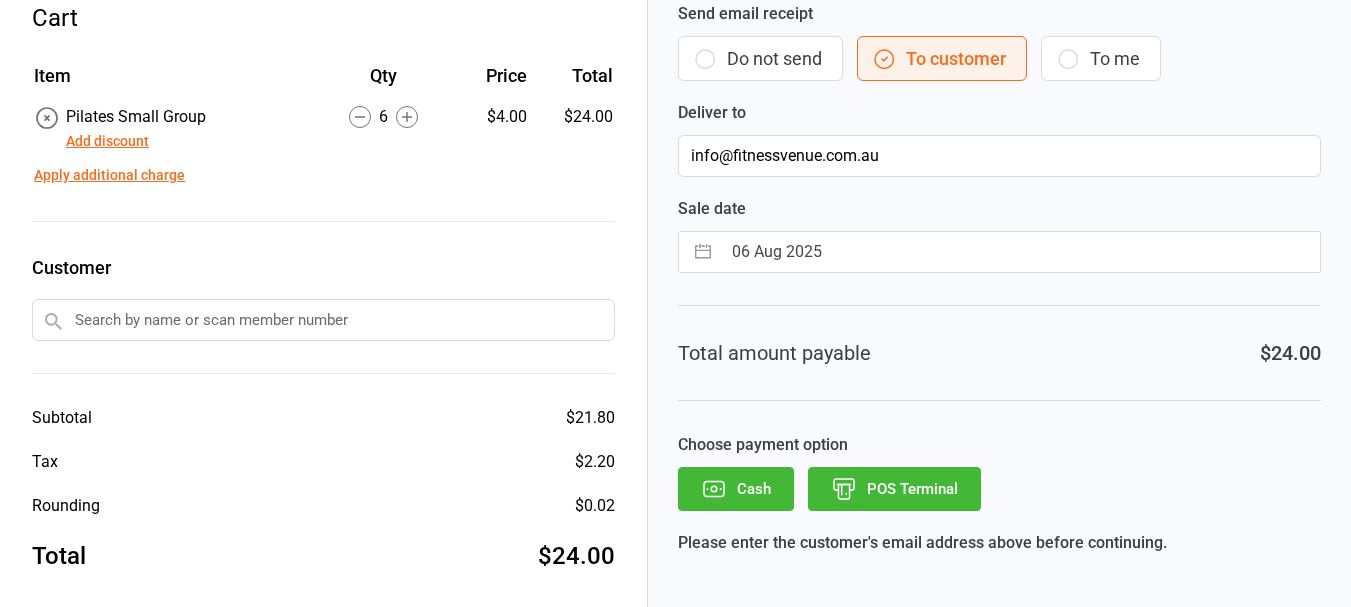type on "info@fitnessvenue.com.au" 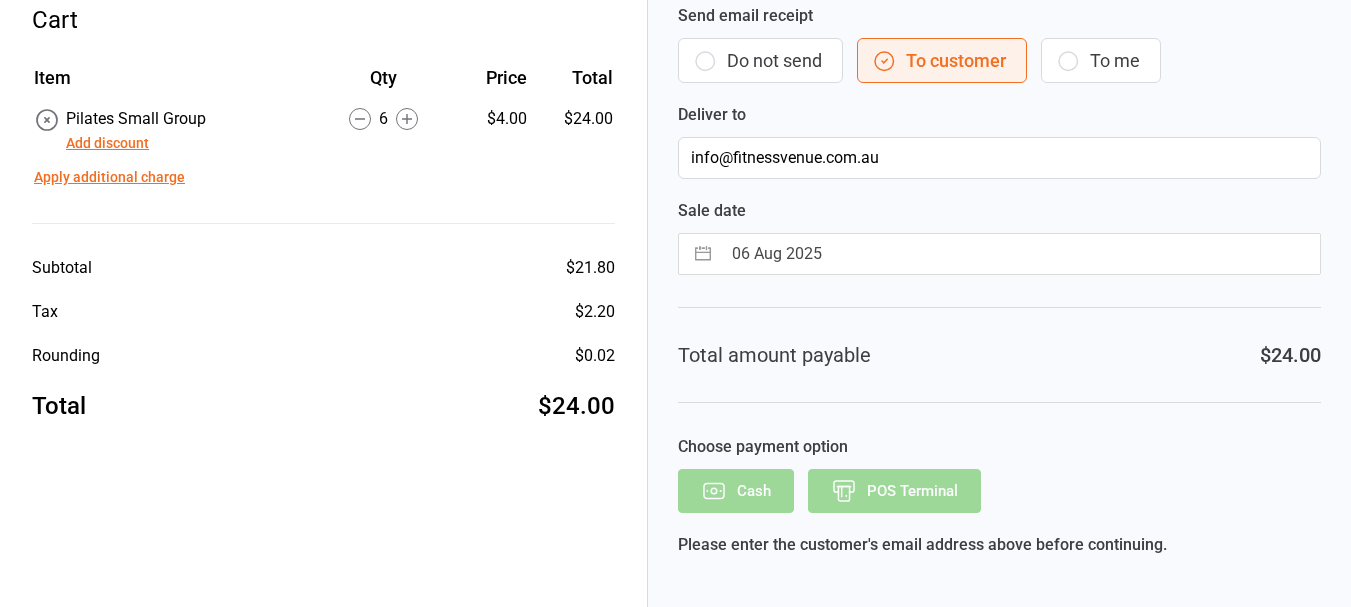 scroll, scrollTop: 0, scrollLeft: 0, axis: both 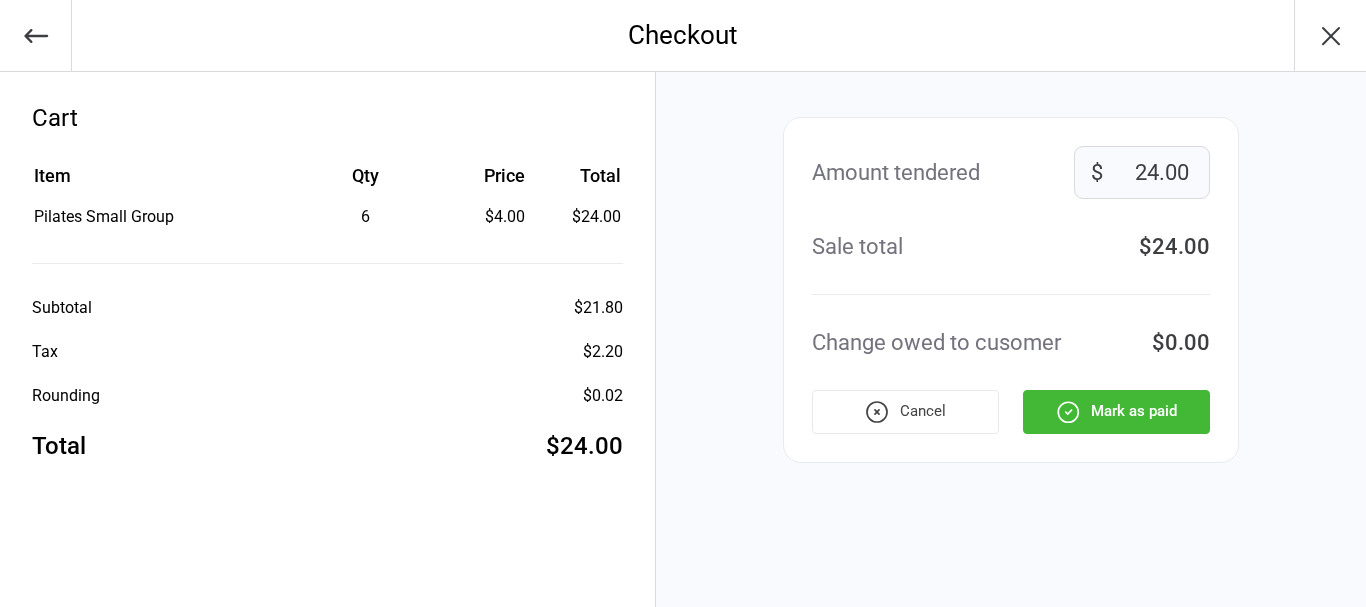 click on "Mark as paid" at bounding box center (1116, 412) 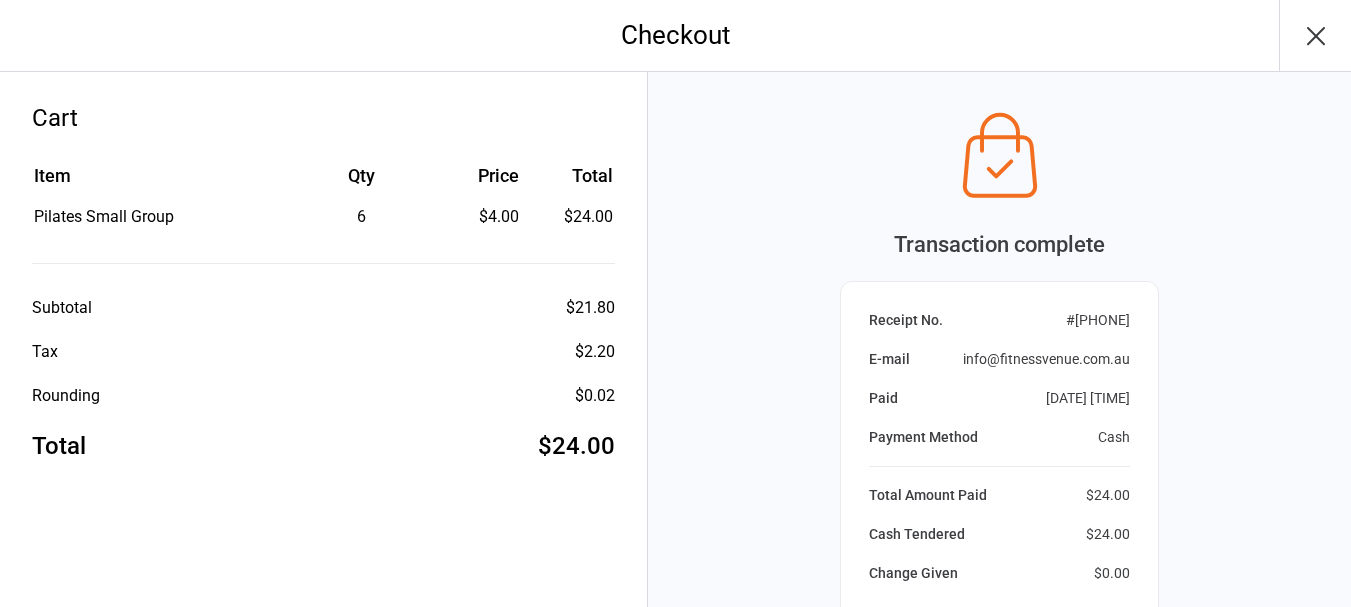 click at bounding box center (1315, 35) 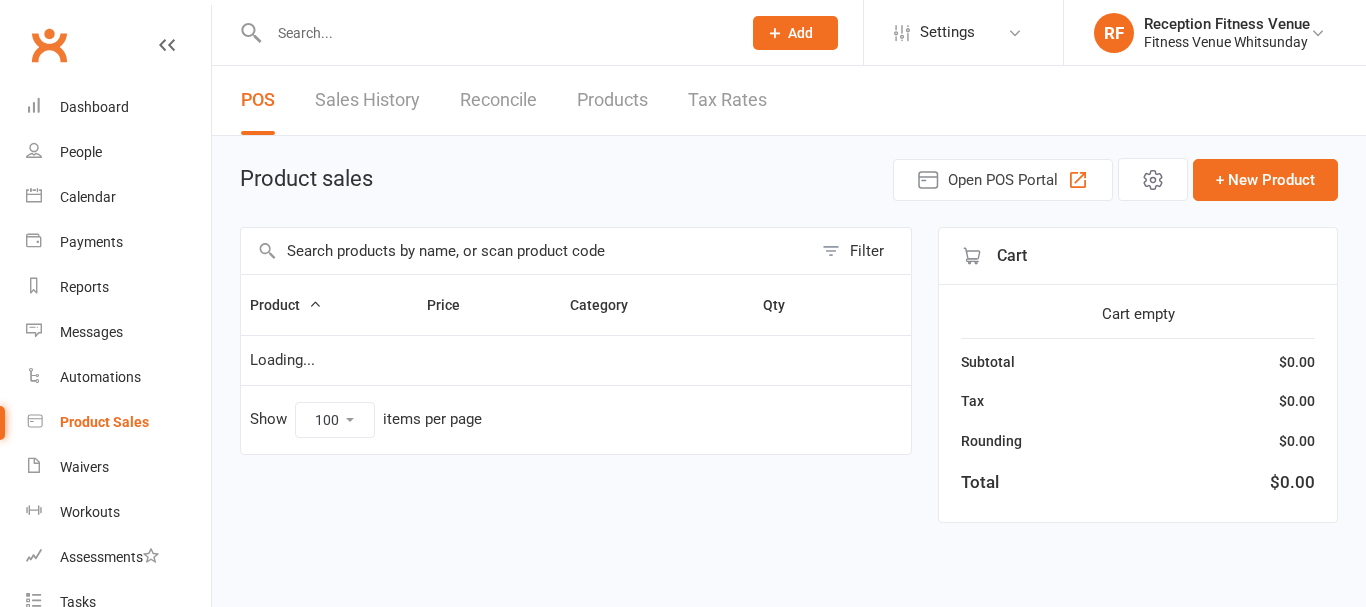 select on "100" 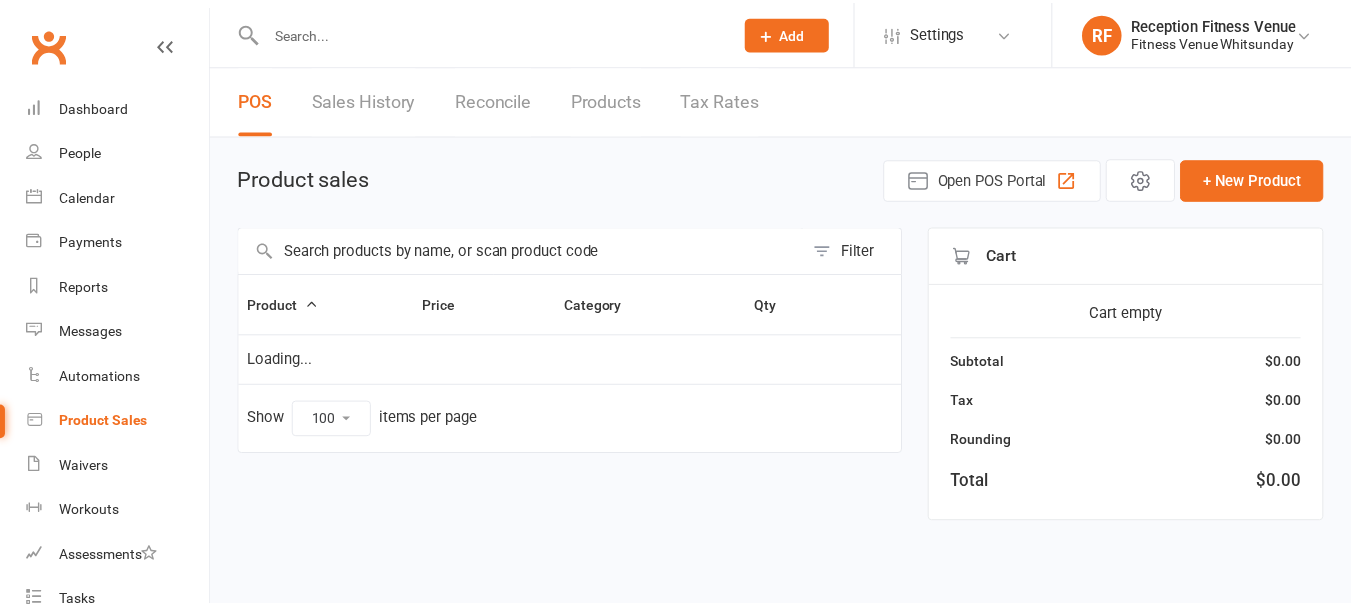 scroll, scrollTop: 0, scrollLeft: 0, axis: both 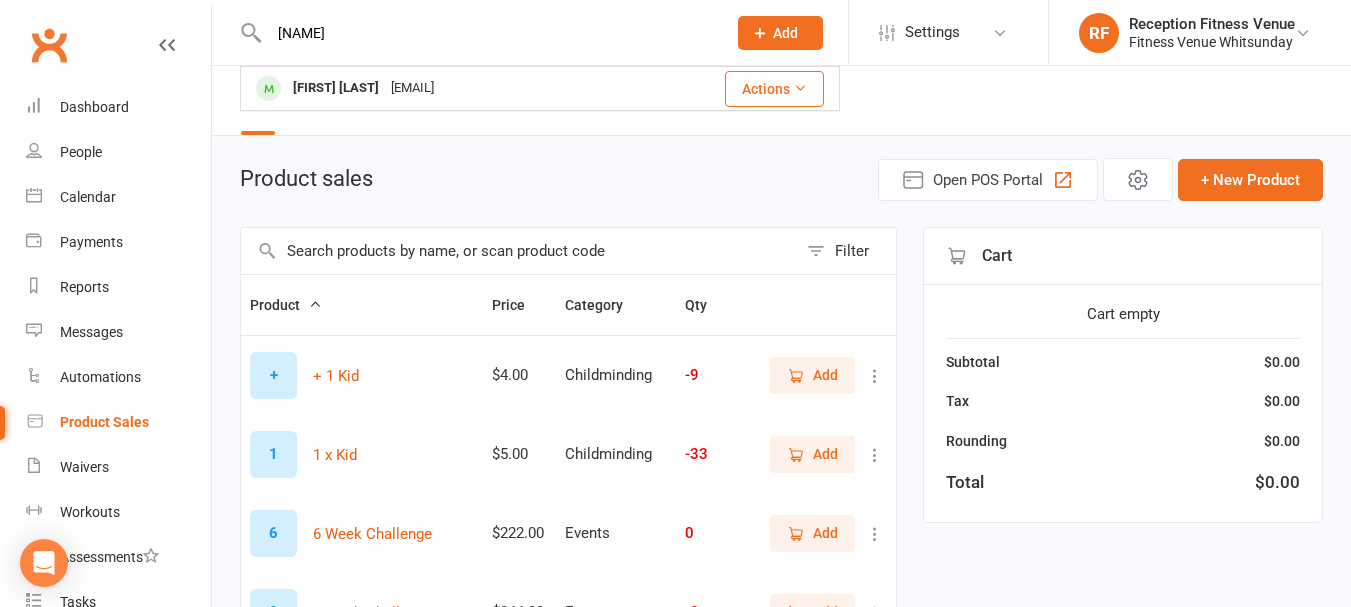 drag, startPoint x: 320, startPoint y: 36, endPoint x: 272, endPoint y: 36, distance: 48 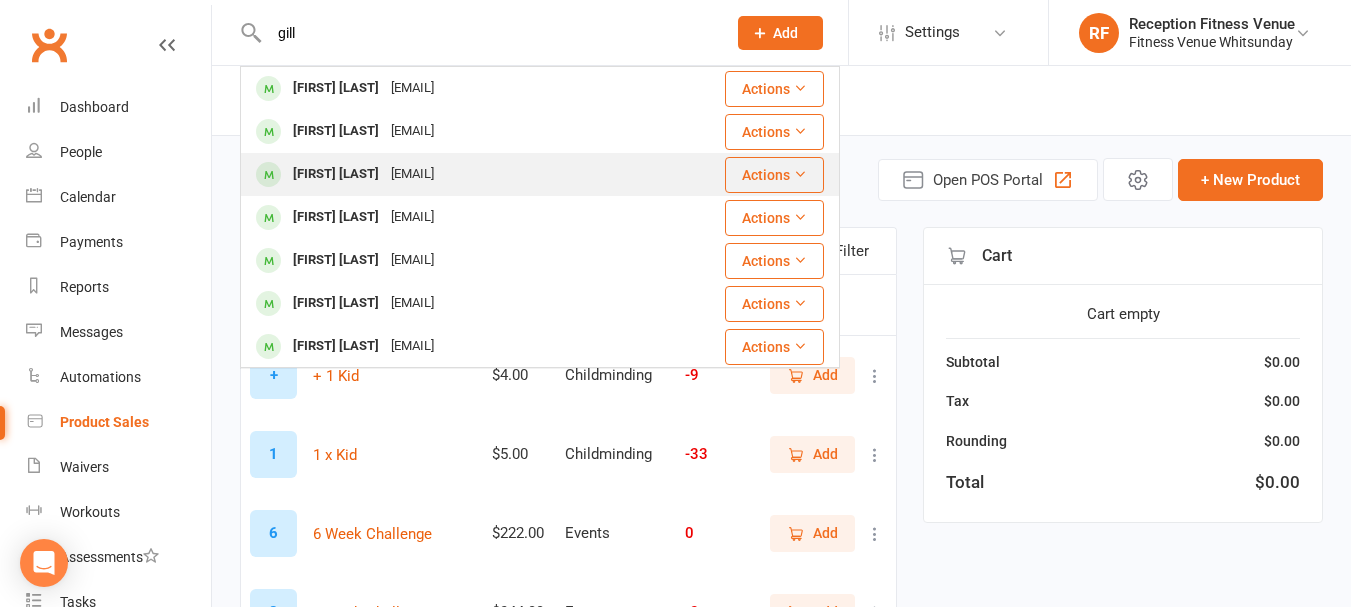 type on "gill" 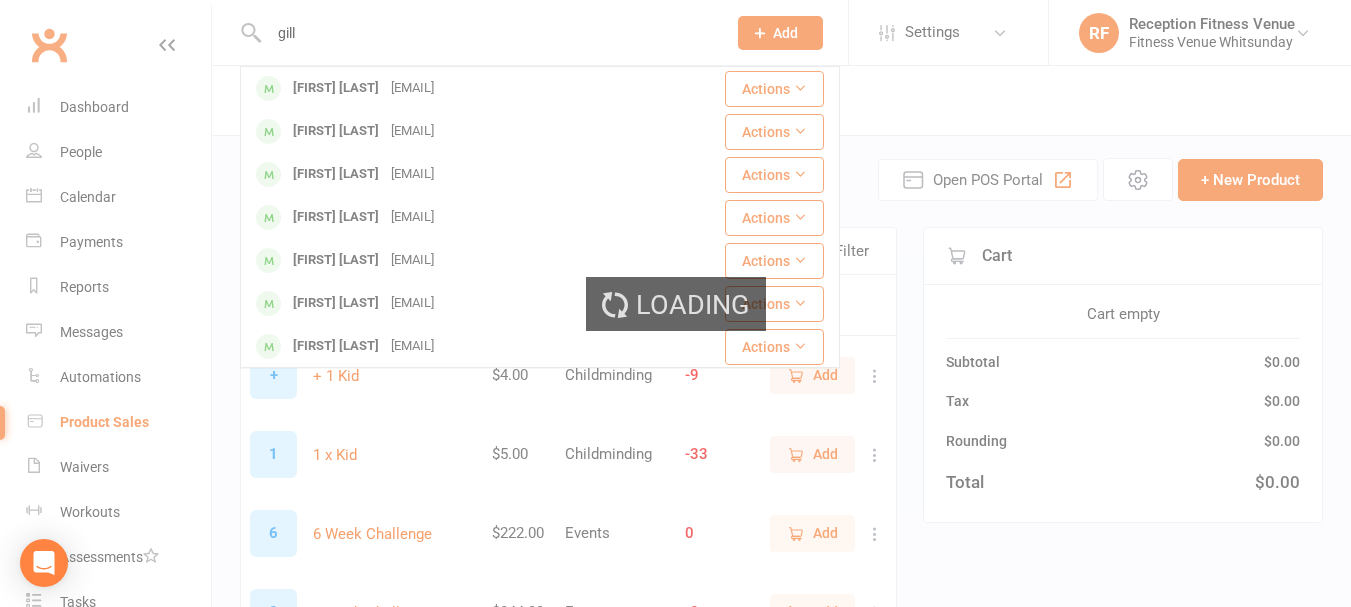 type 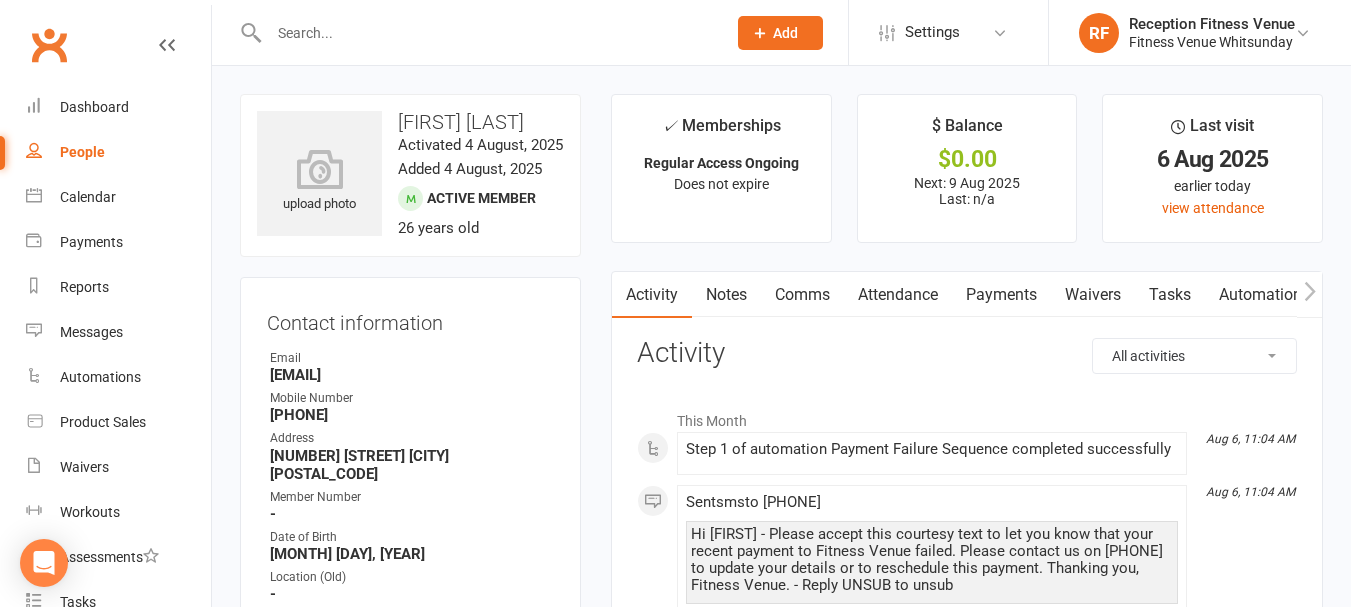 click on "Payments" at bounding box center [1001, 295] 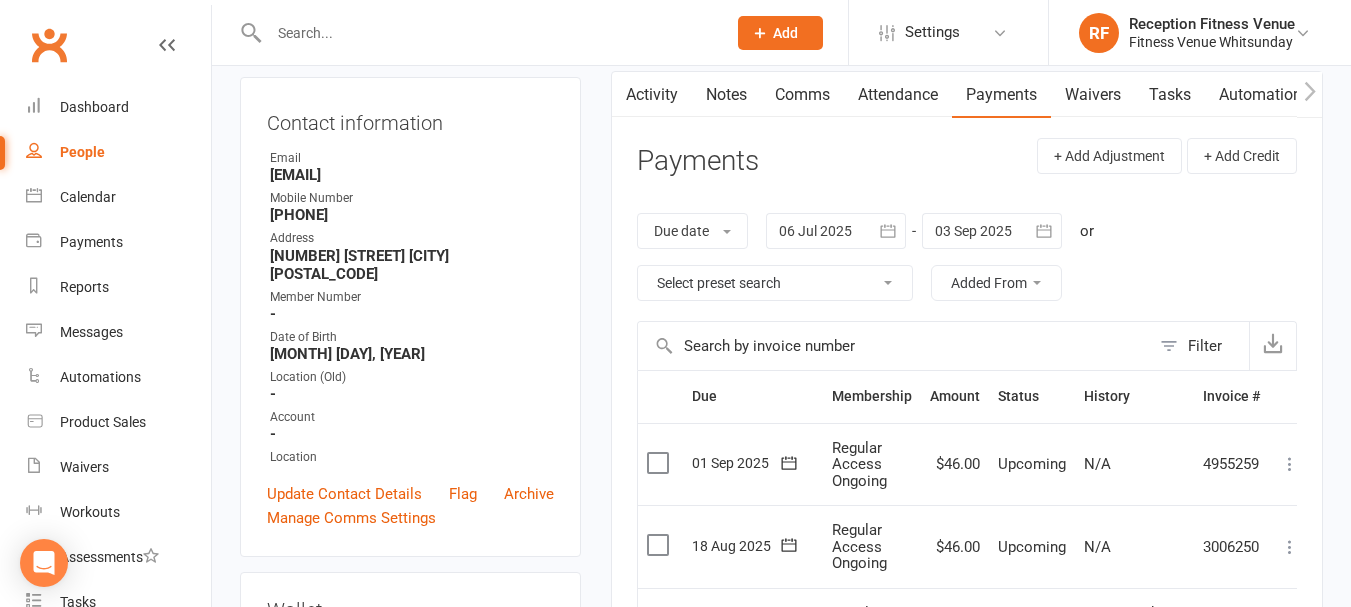scroll, scrollTop: 500, scrollLeft: 0, axis: vertical 